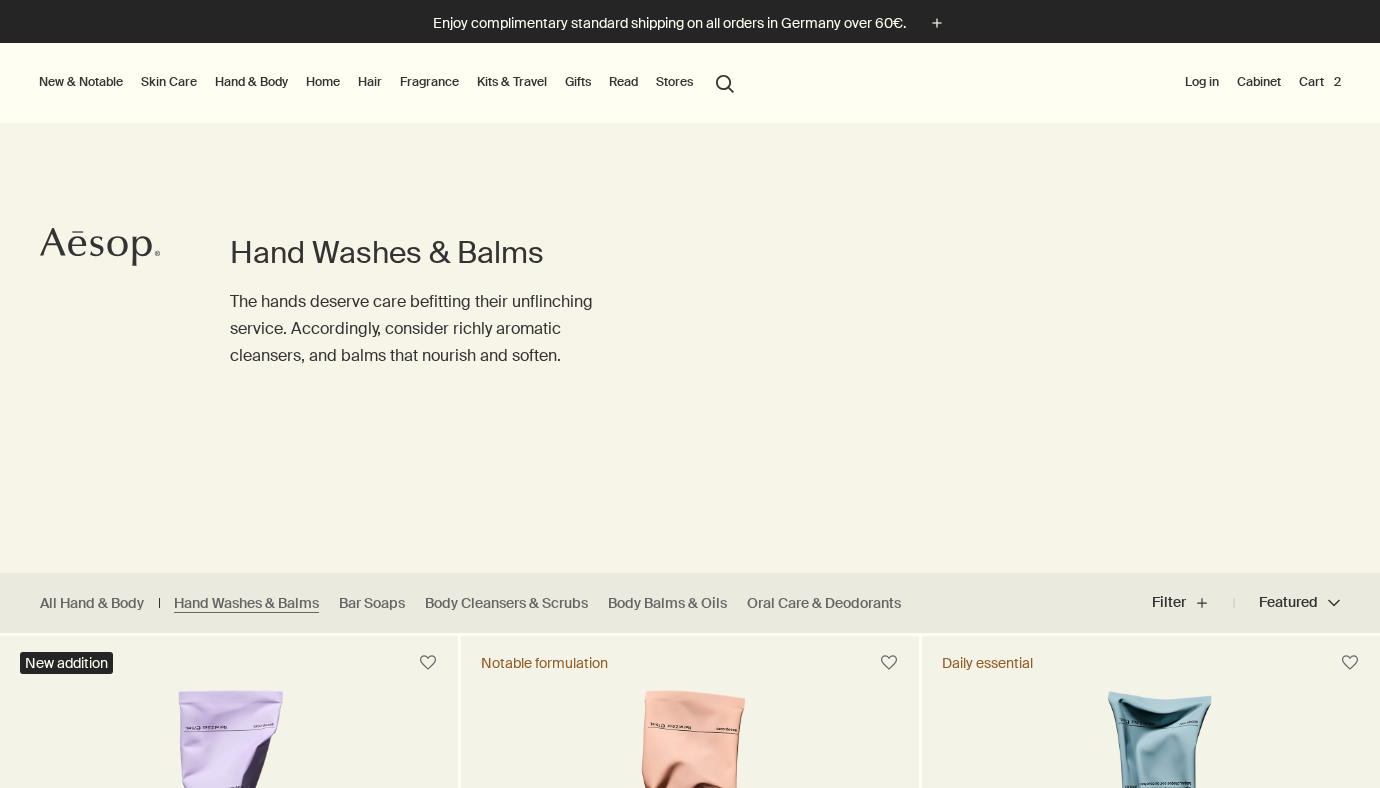 scroll, scrollTop: 0, scrollLeft: 0, axis: both 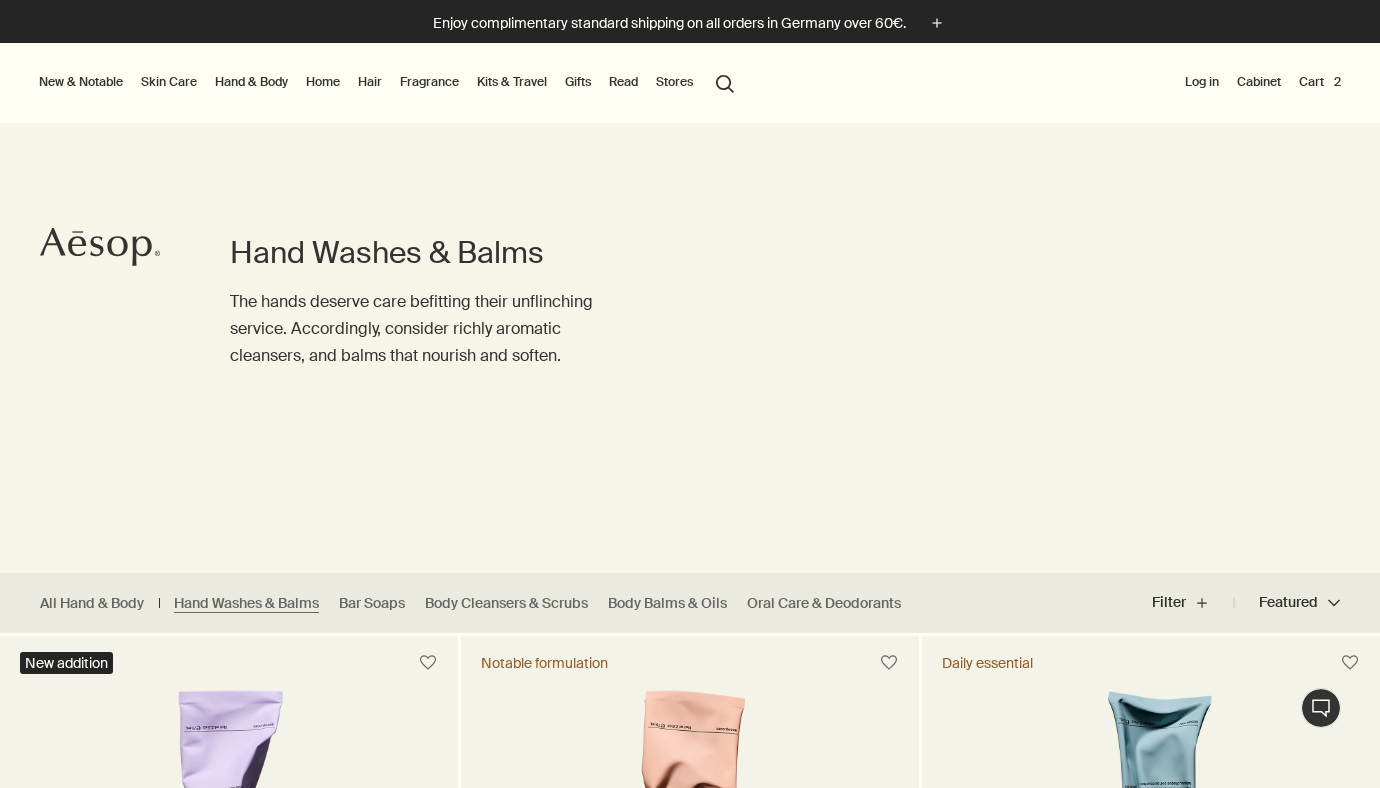 click on "Cart 2" at bounding box center [1320, 82] 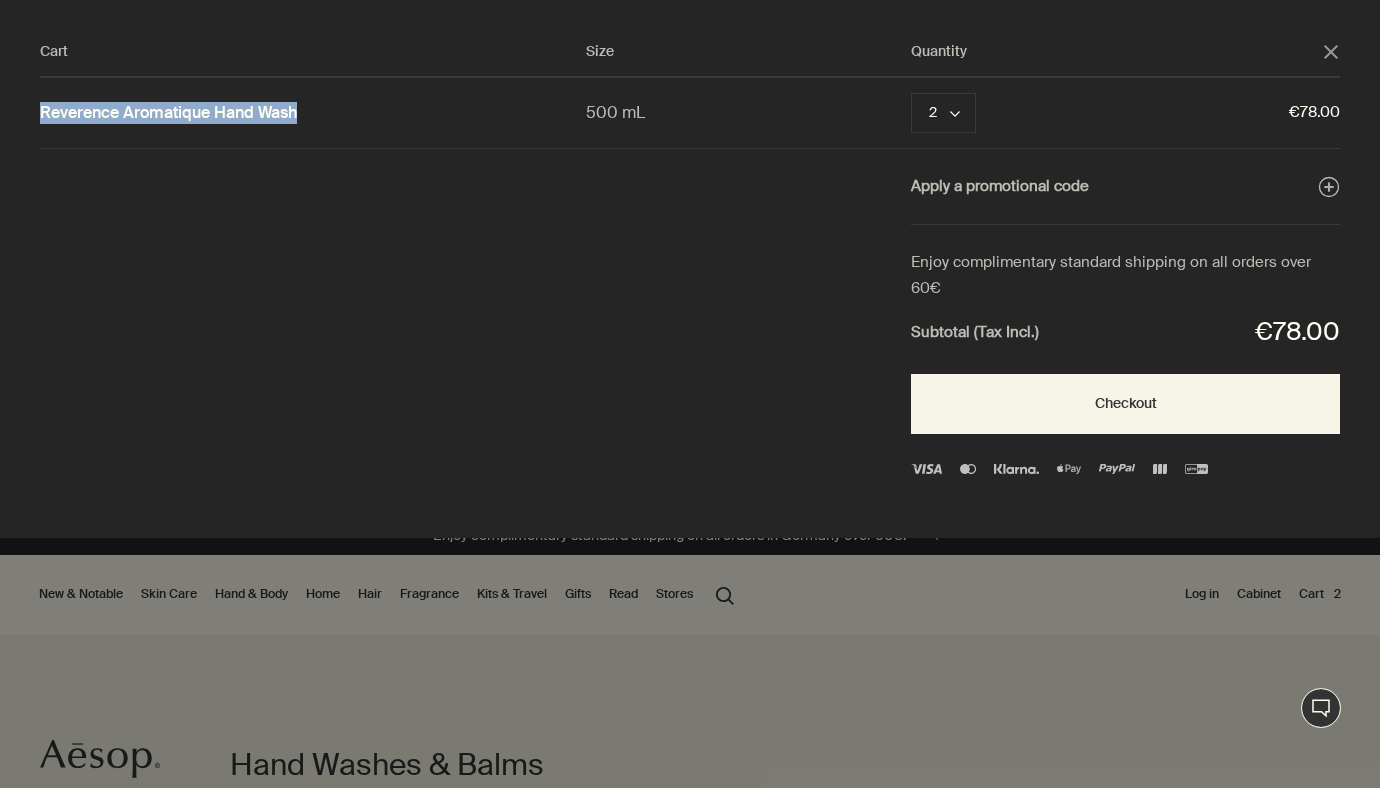 drag, startPoint x: 313, startPoint y: 111, endPoint x: 38, endPoint y: 113, distance: 275.00726 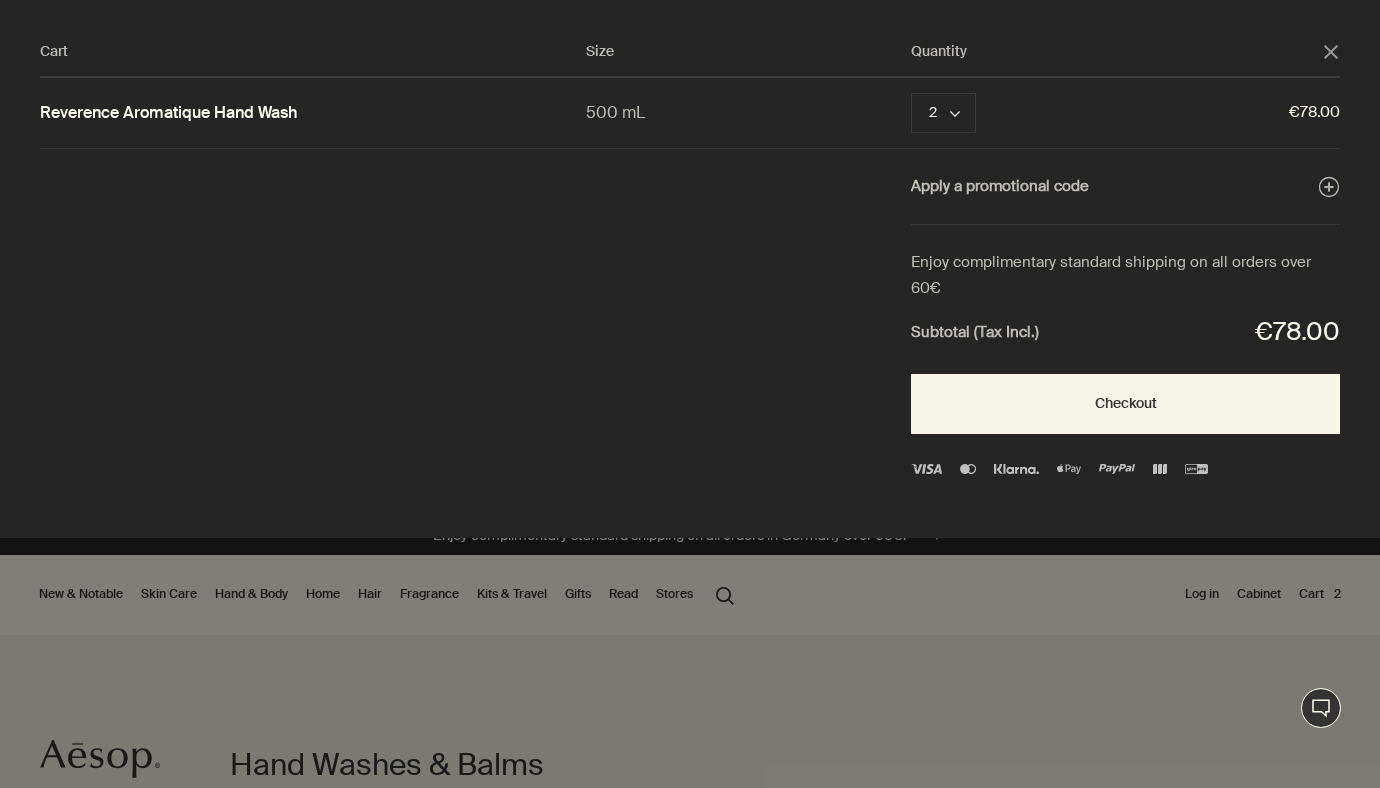 click at bounding box center [690, 394] 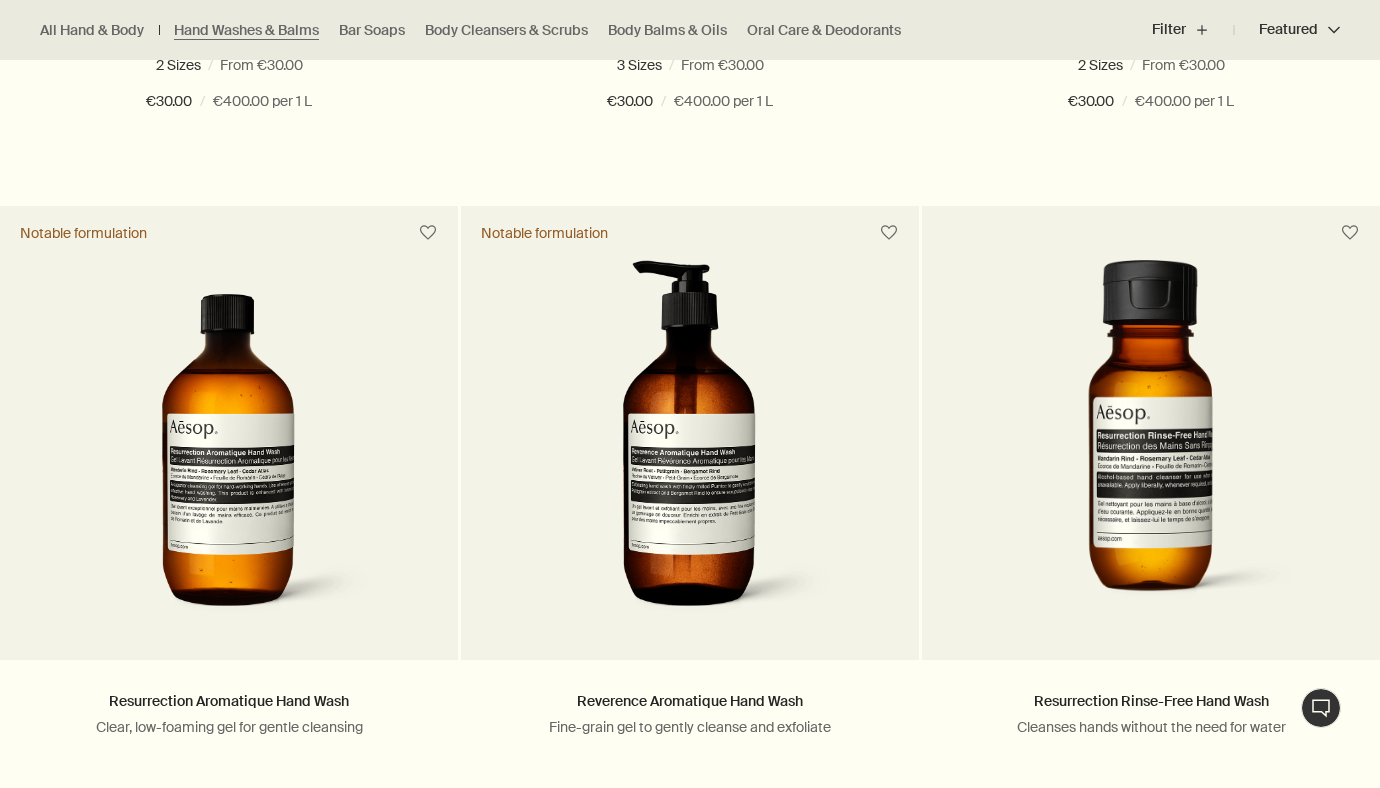 scroll, scrollTop: 1182, scrollLeft: 0, axis: vertical 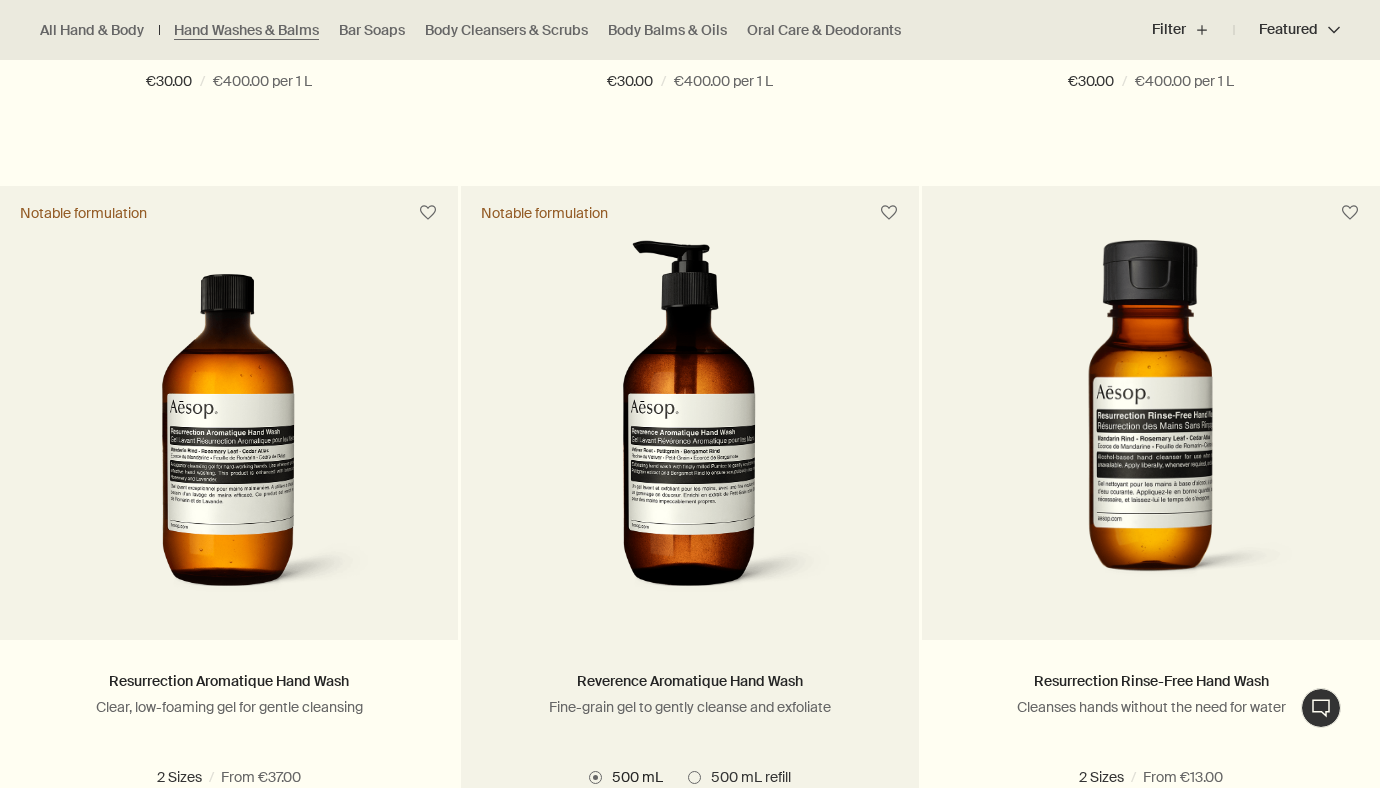 click at bounding box center [690, 425] 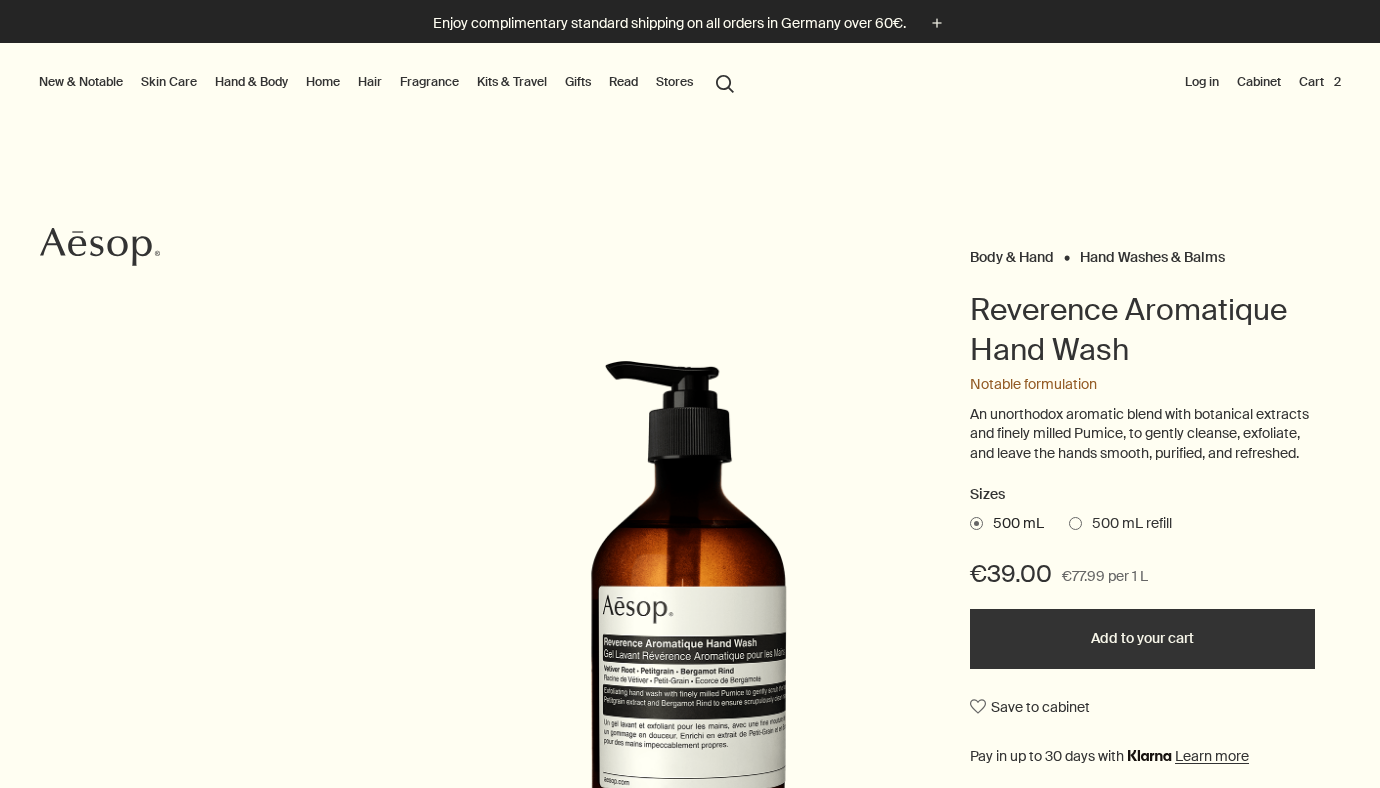 scroll, scrollTop: 0, scrollLeft: 0, axis: both 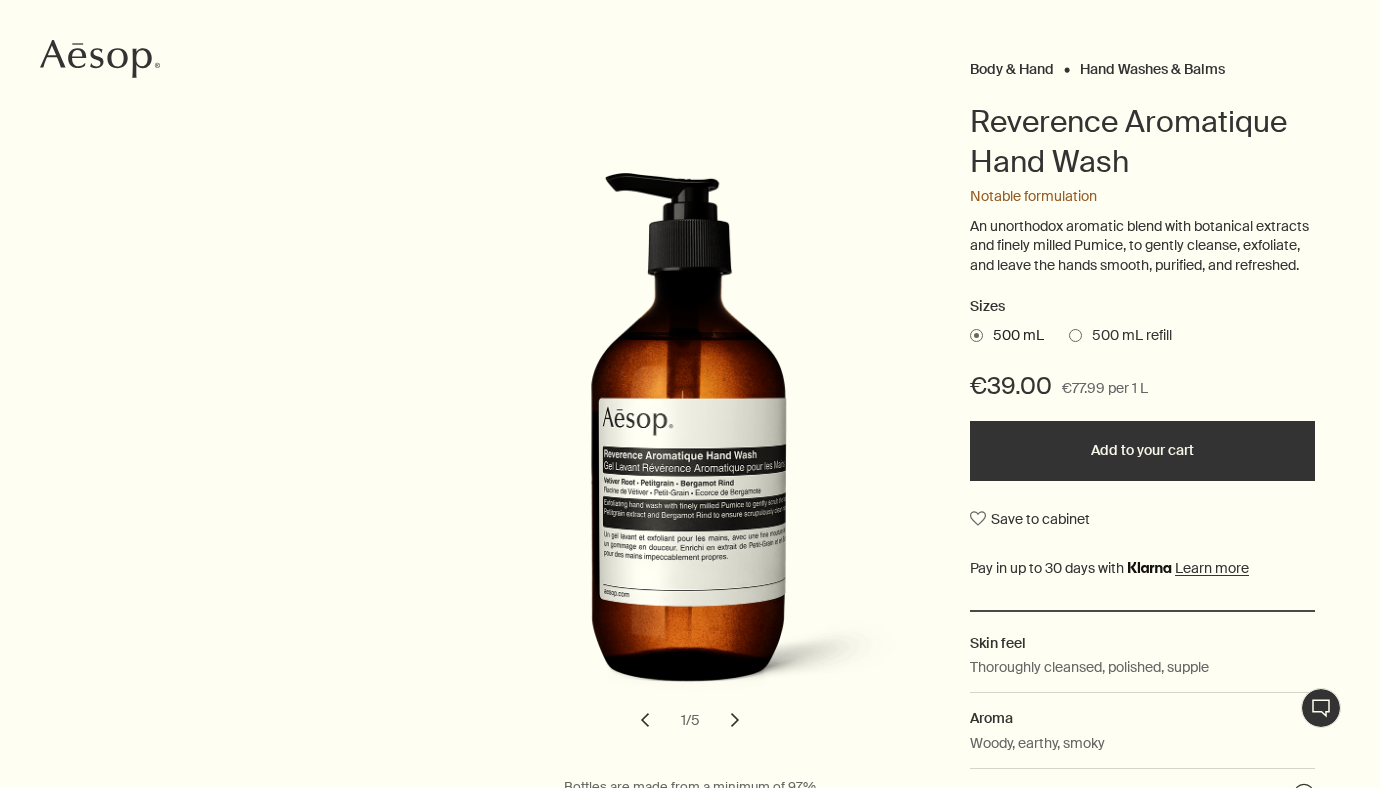 click at bounding box center [1075, 335] 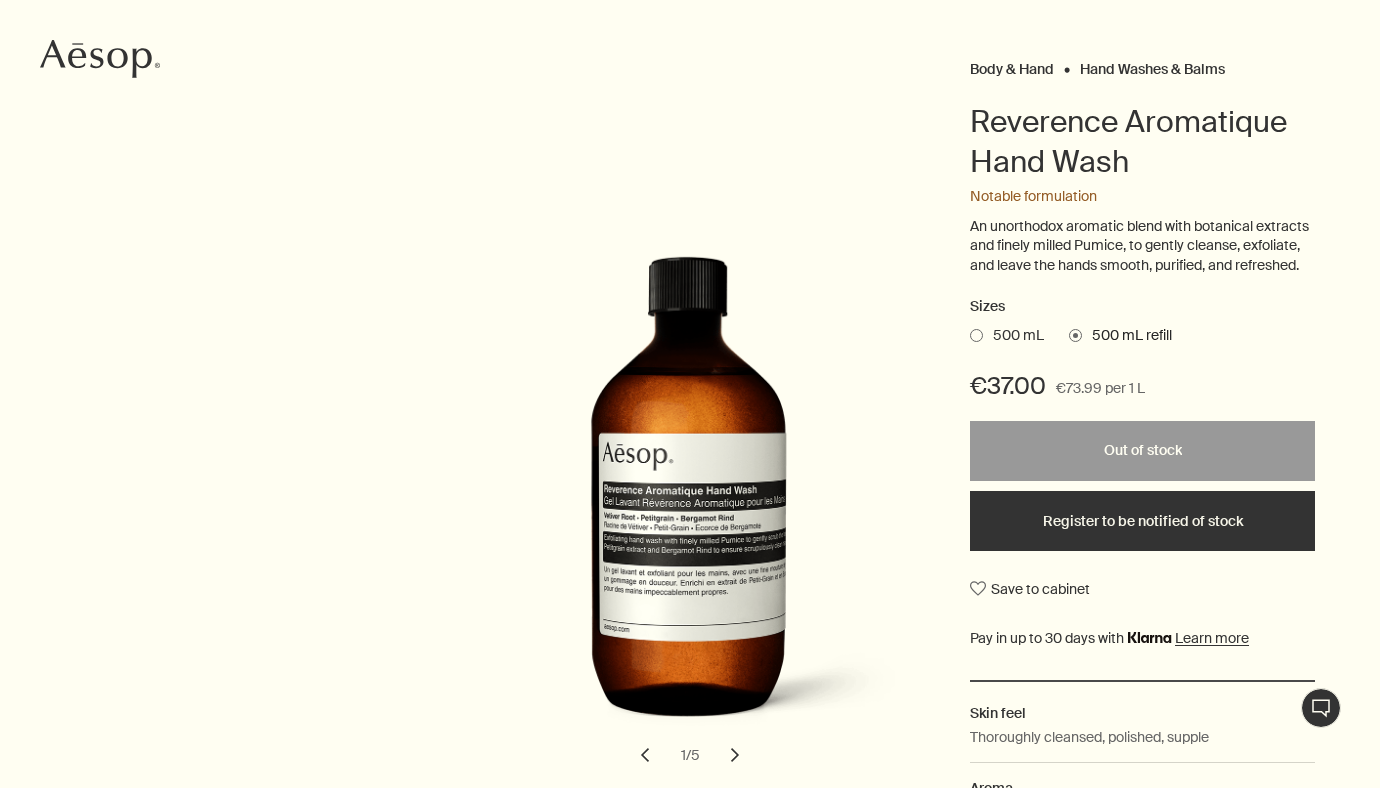 click at bounding box center (976, 335) 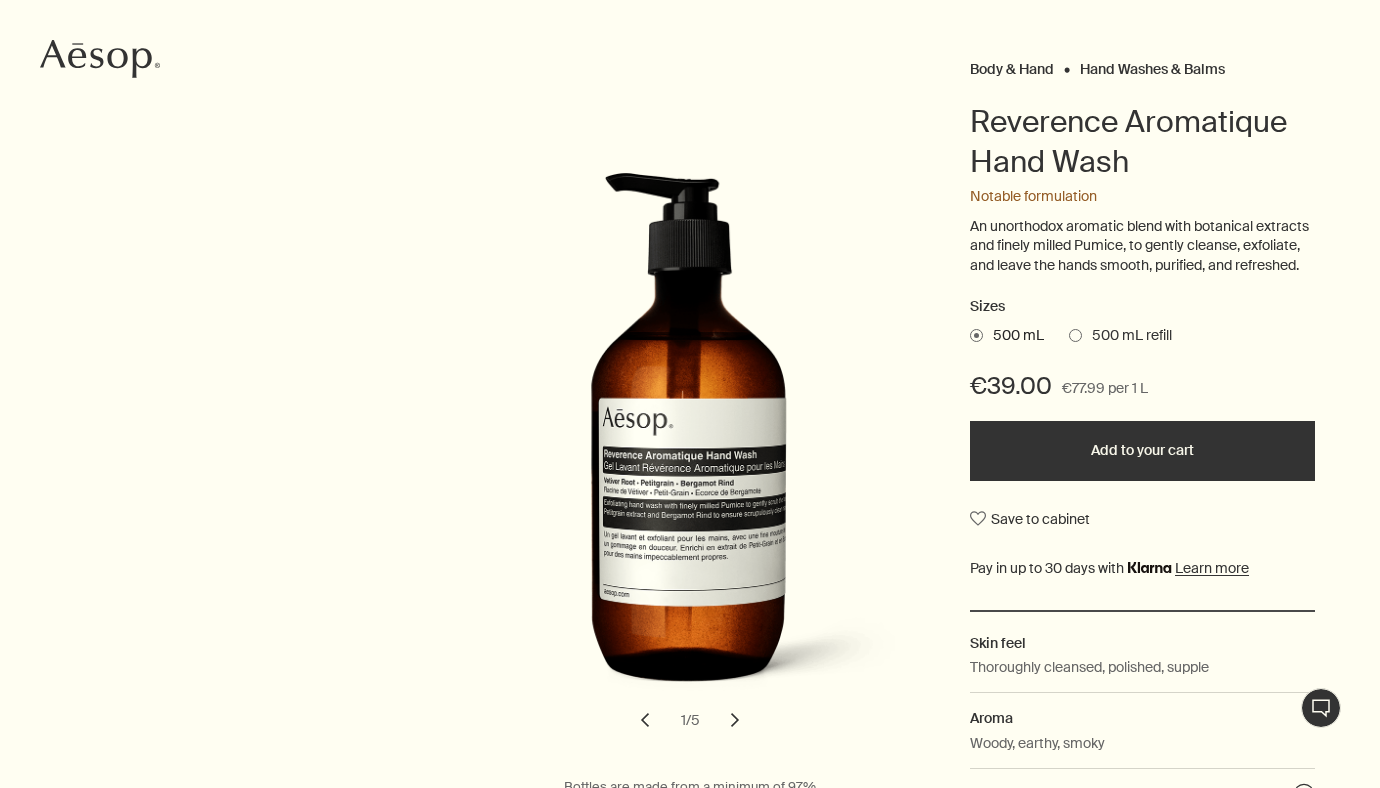click on "500 mL 500 mL refill" at bounding box center (1142, 336) 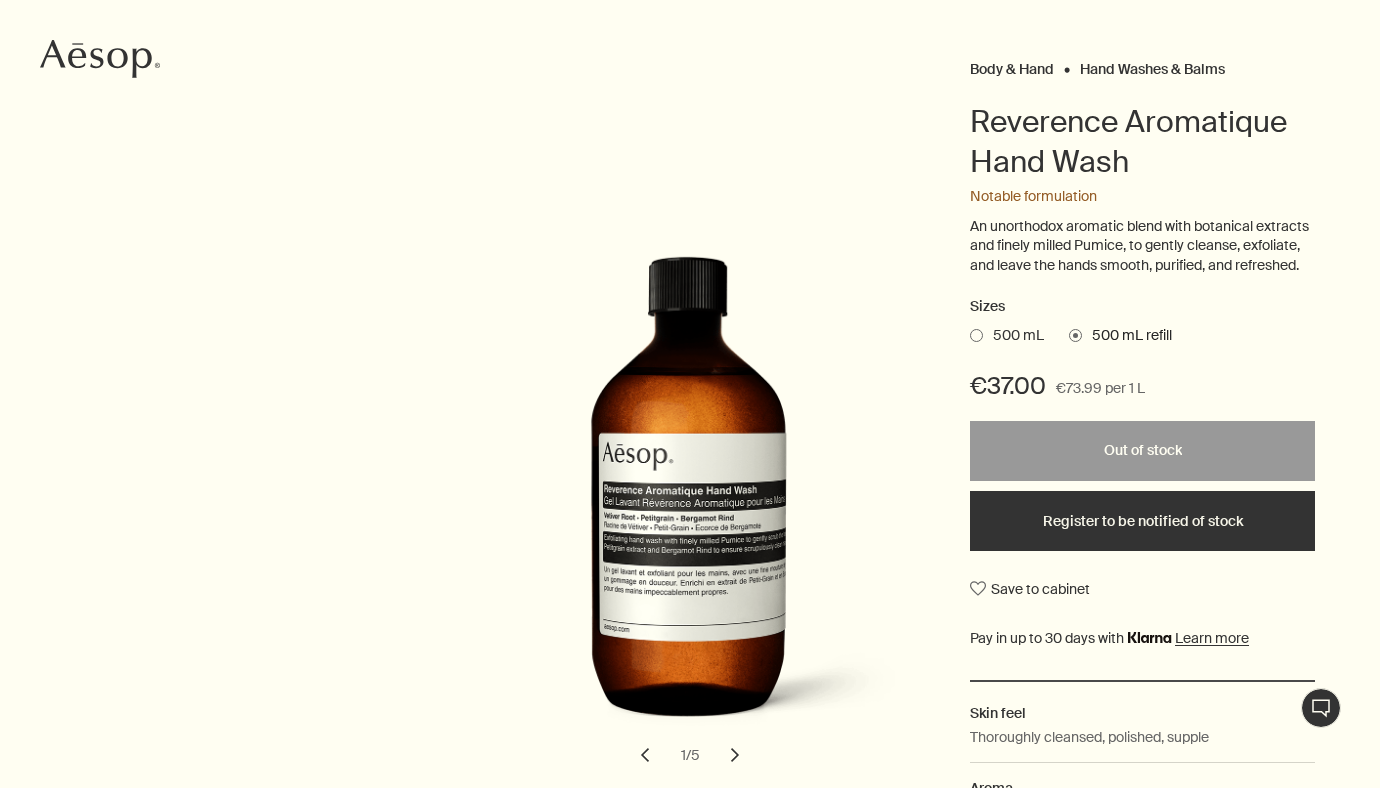 click at bounding box center (976, 335) 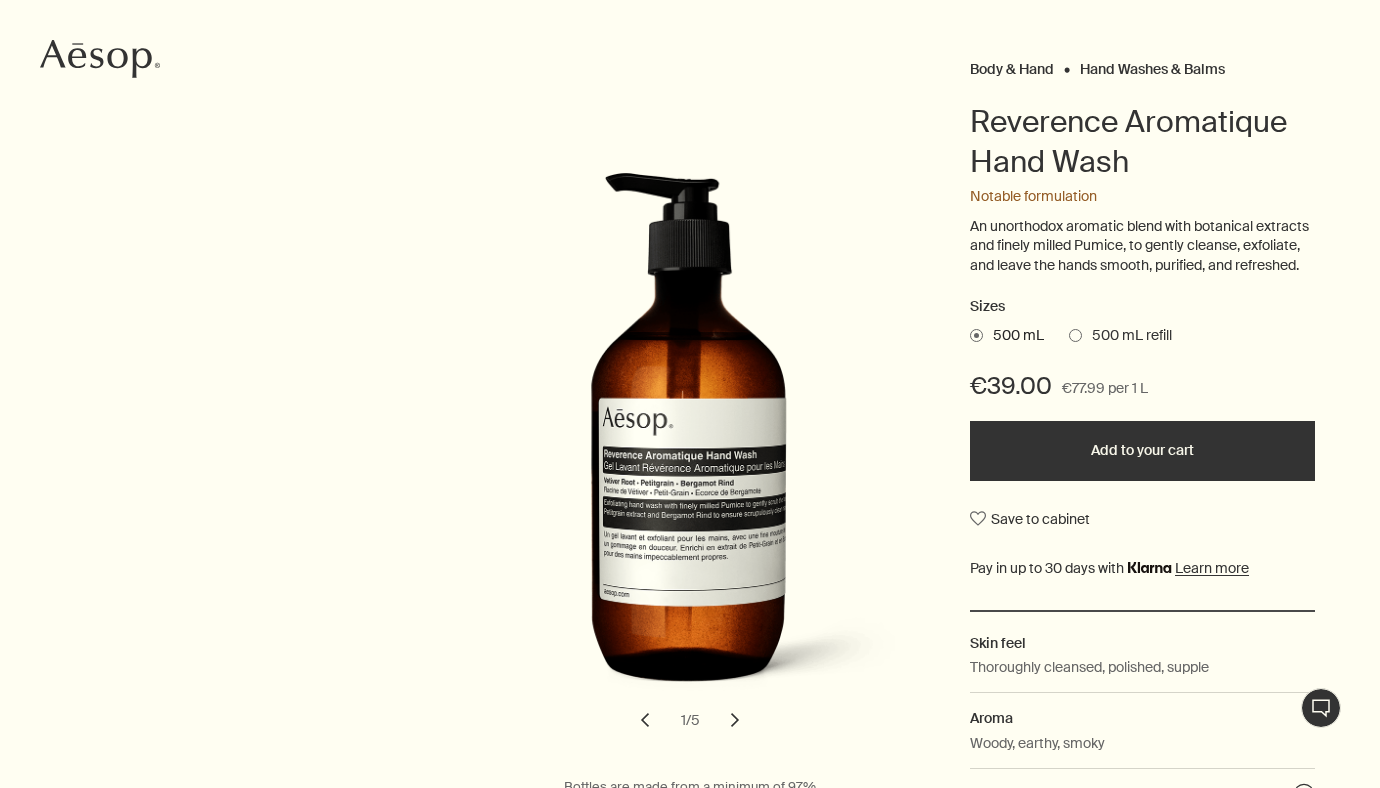 scroll, scrollTop: 0, scrollLeft: 0, axis: both 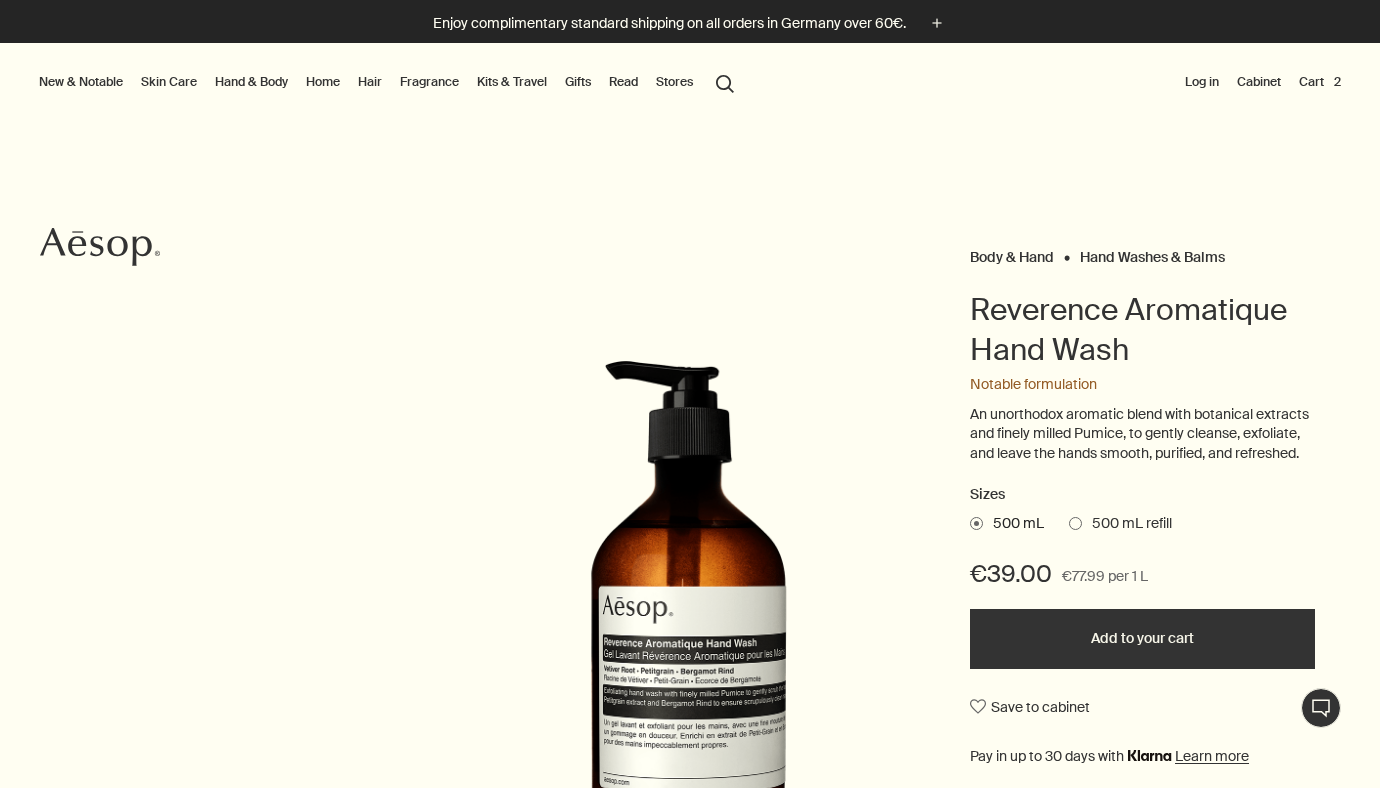 click on "Cart 2" at bounding box center [1320, 82] 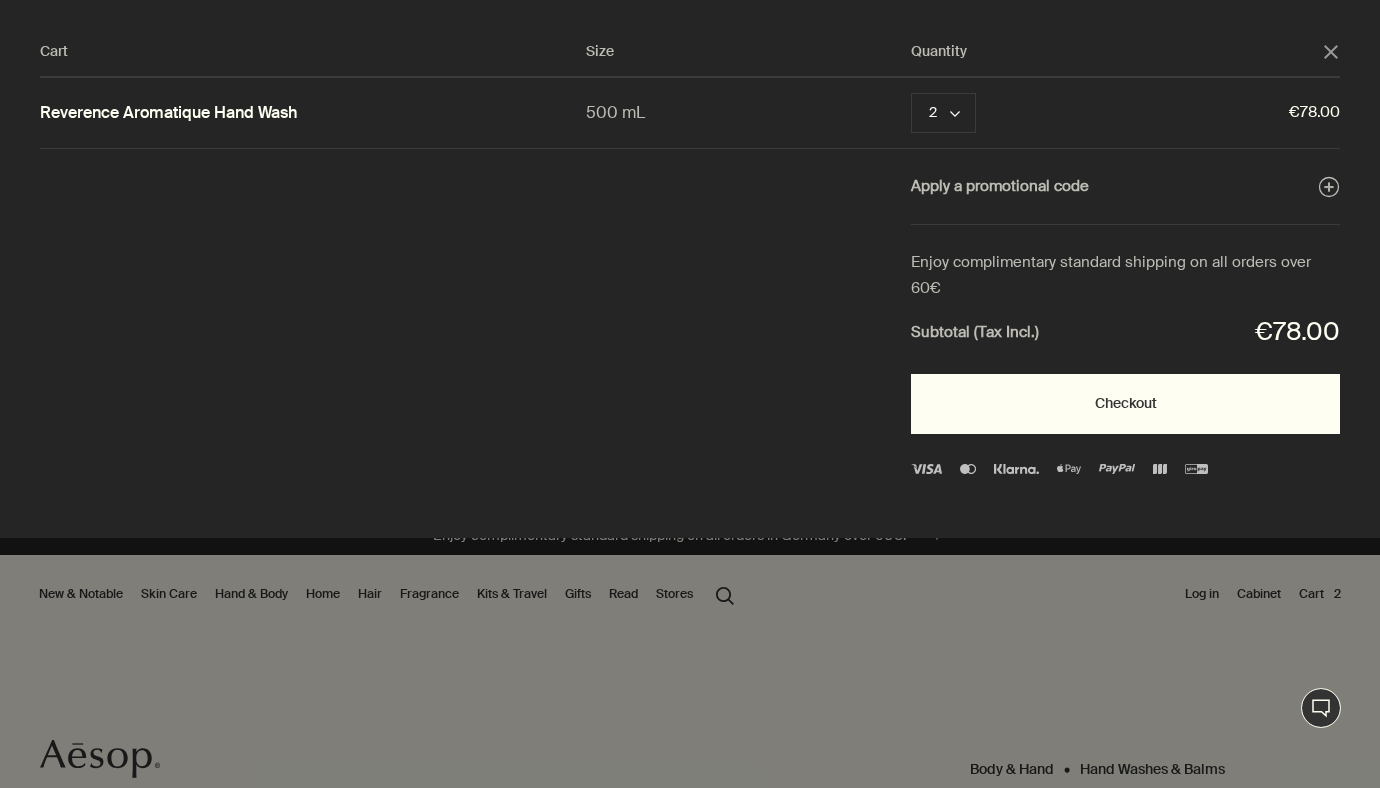 click on "Checkout" at bounding box center (1125, 404) 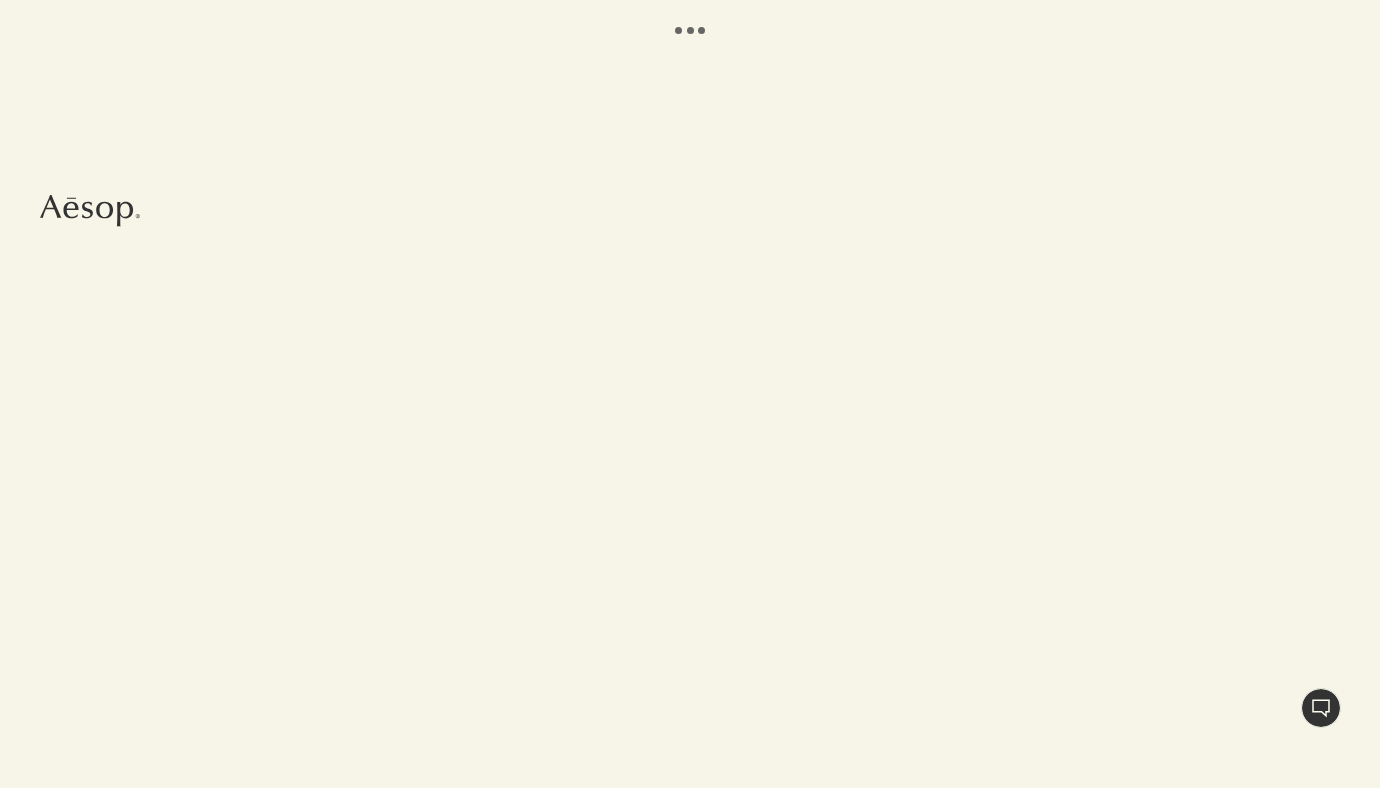 scroll, scrollTop: 0, scrollLeft: 0, axis: both 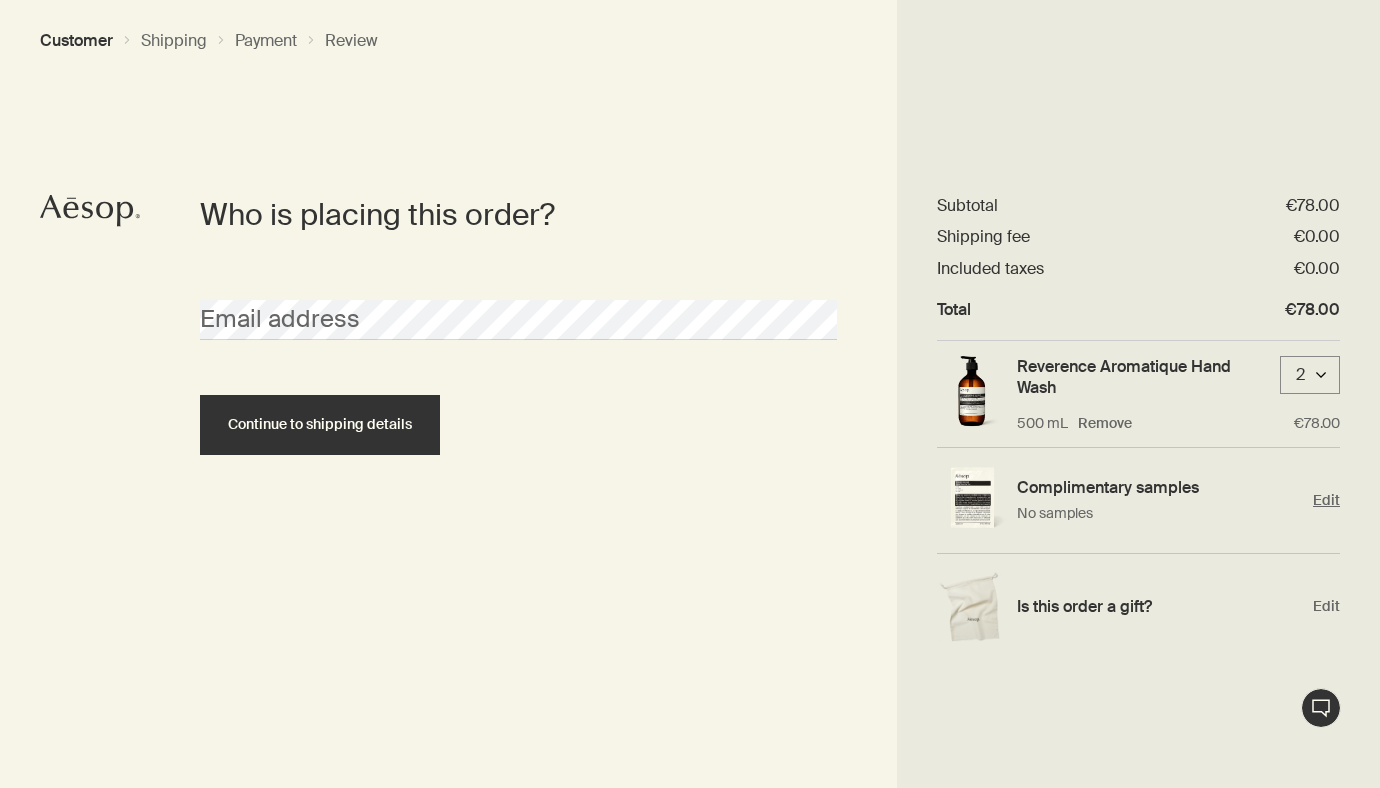 click on "Edit" at bounding box center [1326, 500] 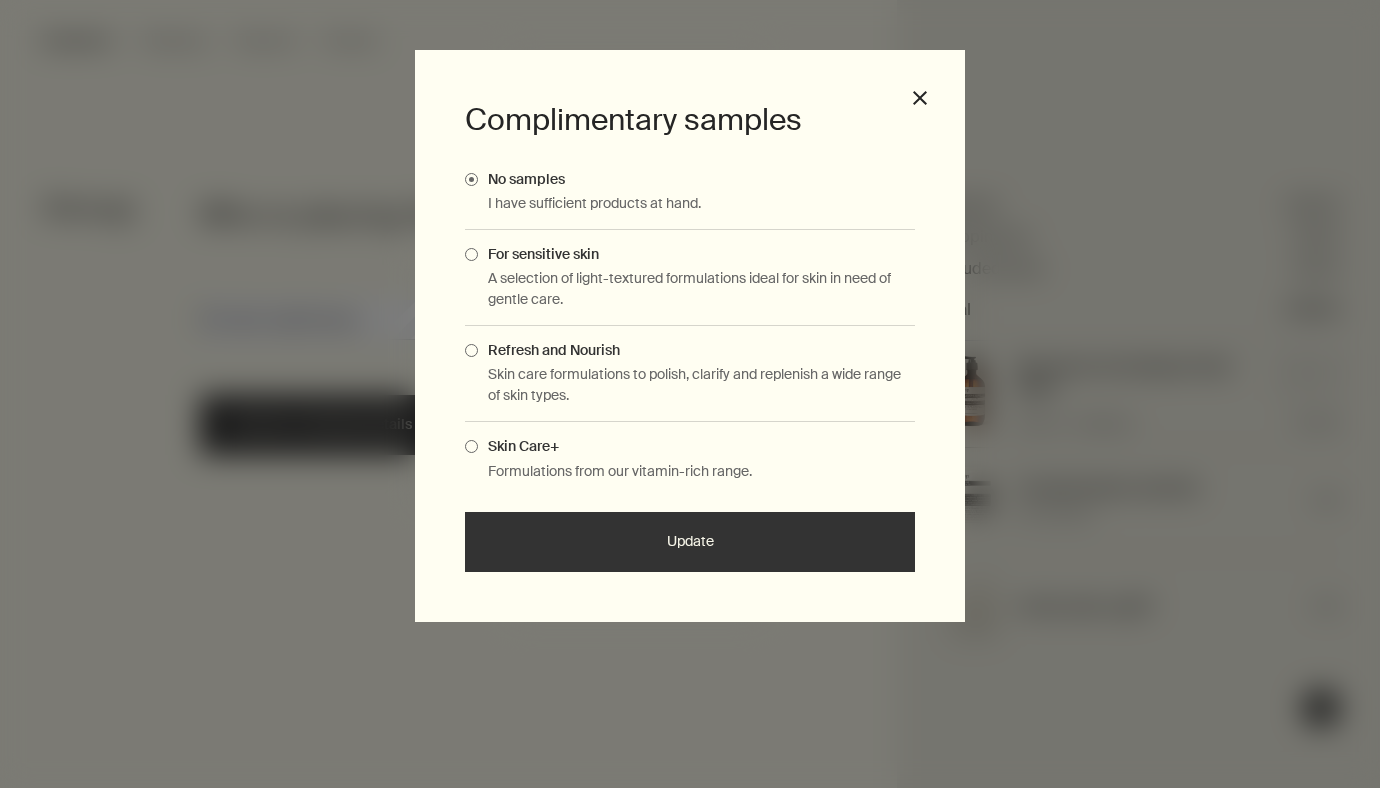 click at bounding box center [471, 254] 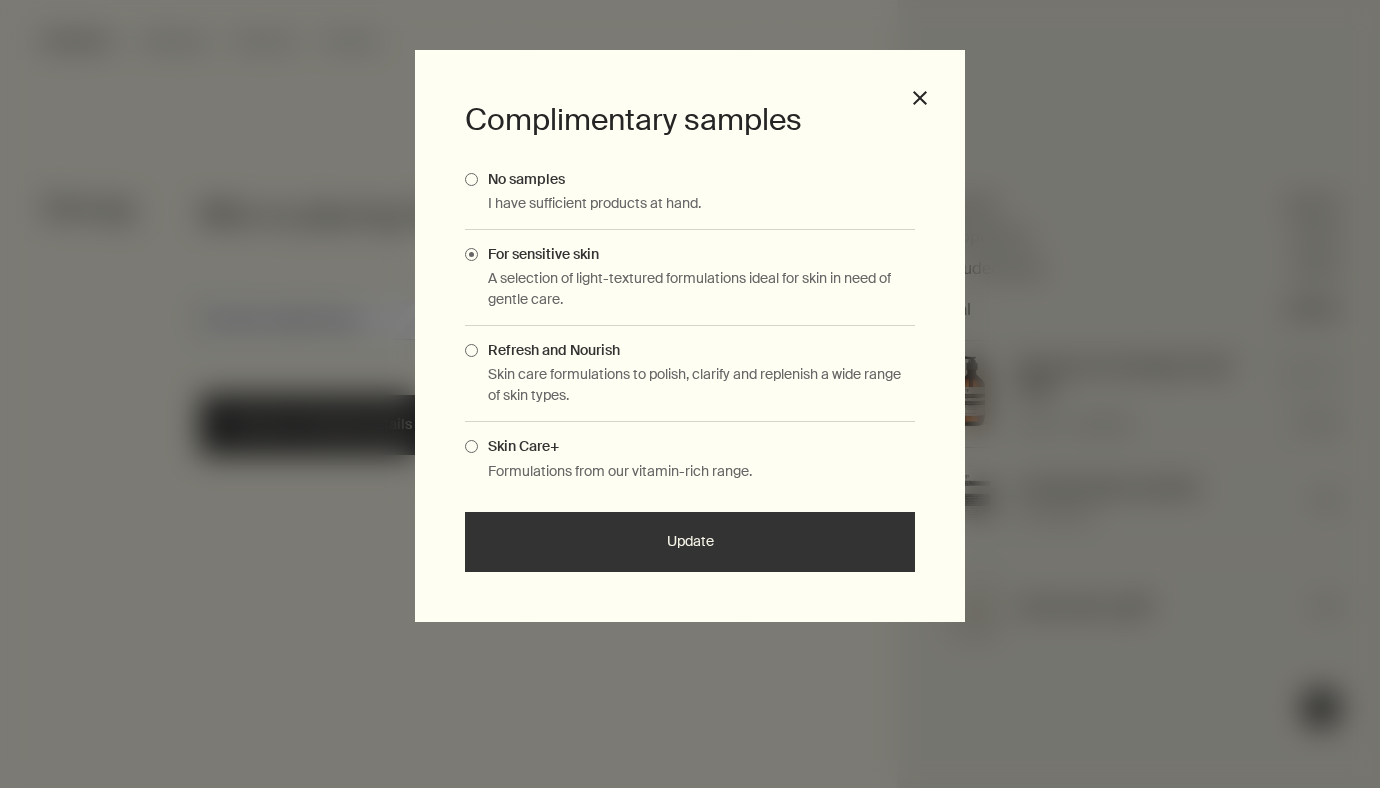 click on "Update" at bounding box center [690, 542] 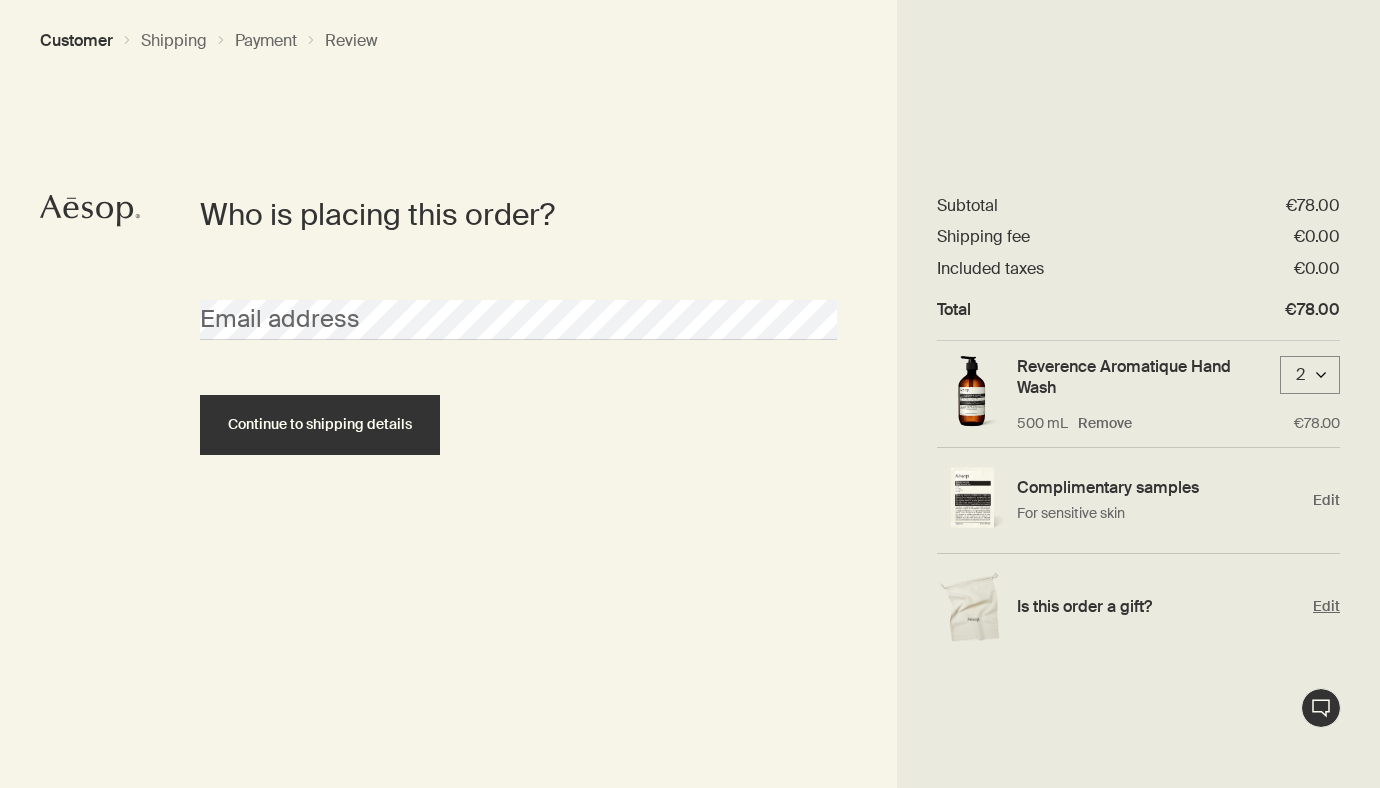 click on "Edit" at bounding box center [1326, 606] 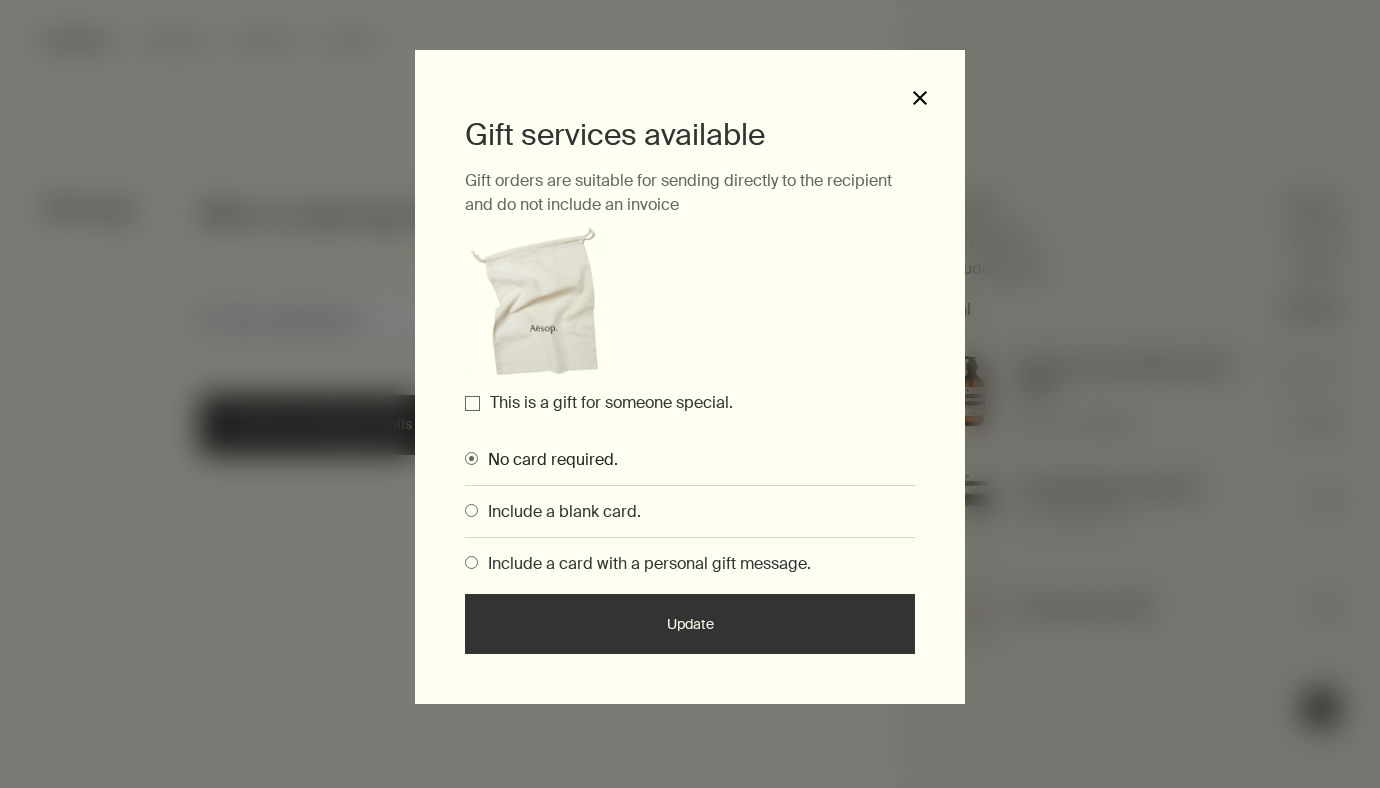 click on "close" at bounding box center [920, 98] 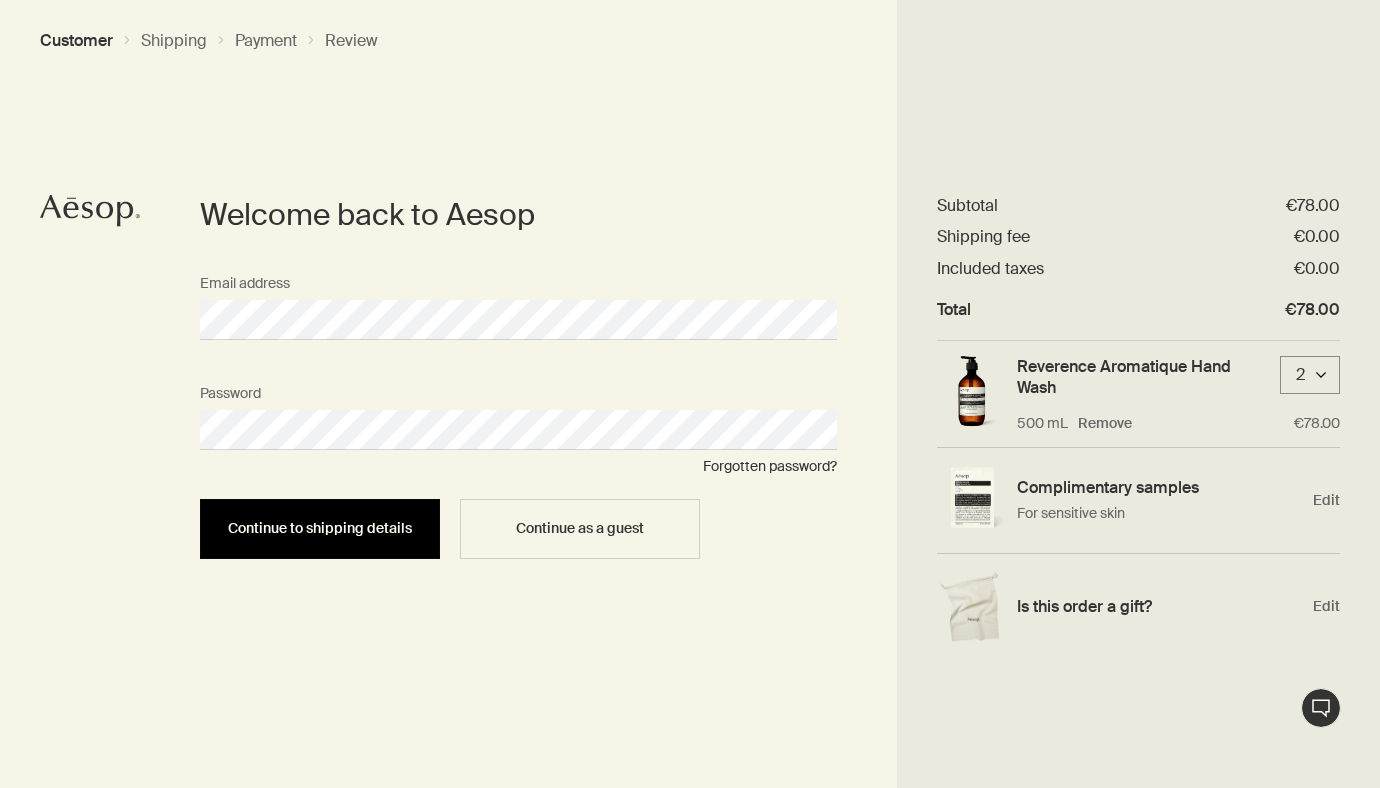 click on "Continue to shipping details" at bounding box center [320, 529] 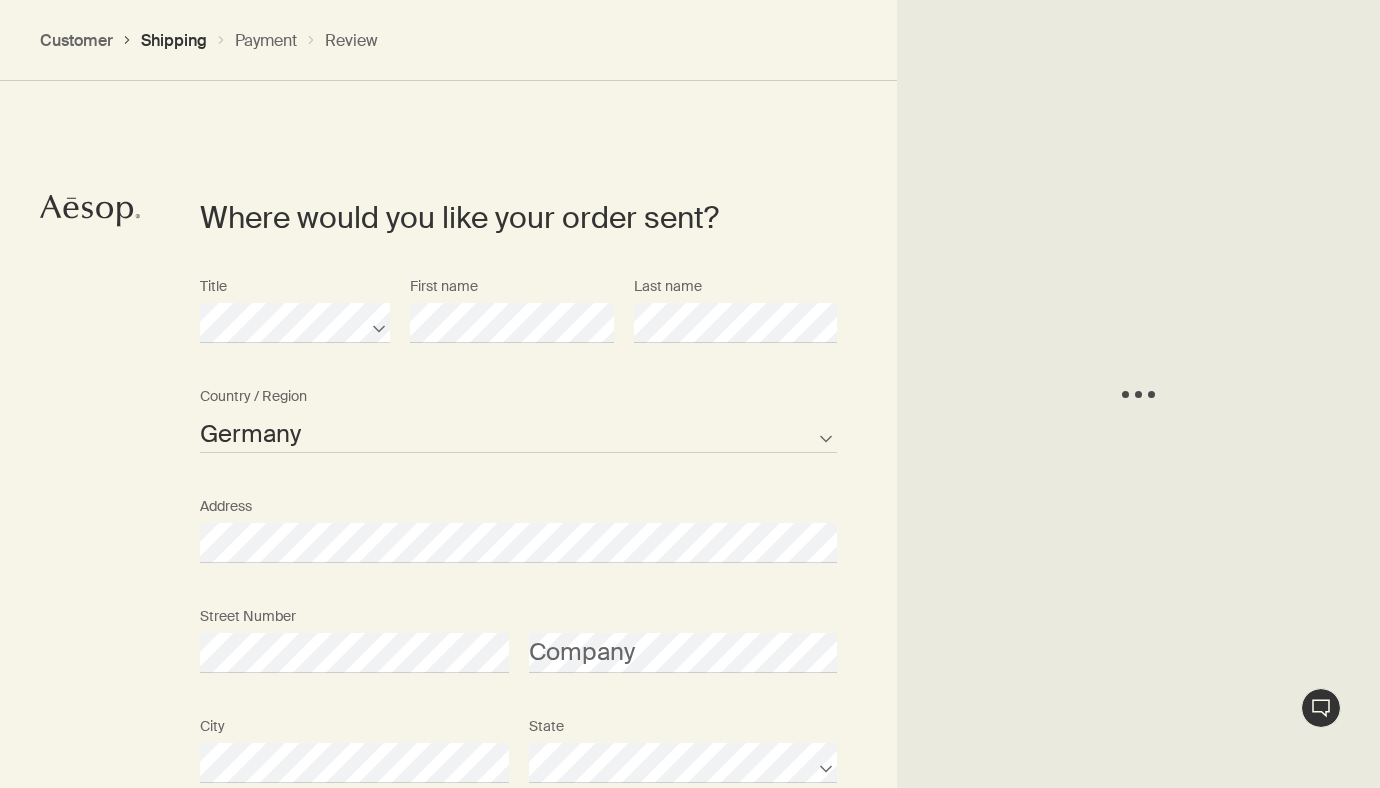 scroll, scrollTop: 448, scrollLeft: 0, axis: vertical 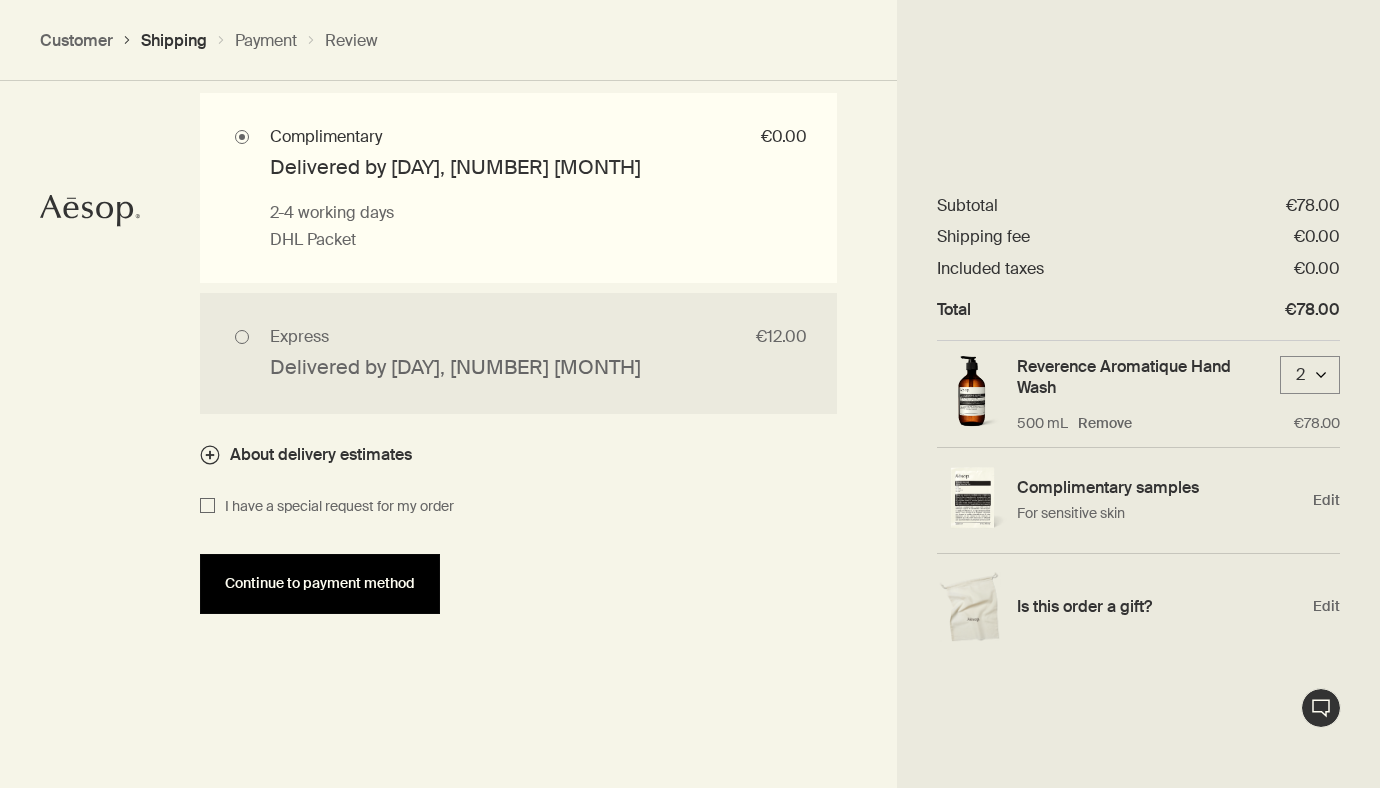 click on "Continue to payment method" at bounding box center (320, 584) 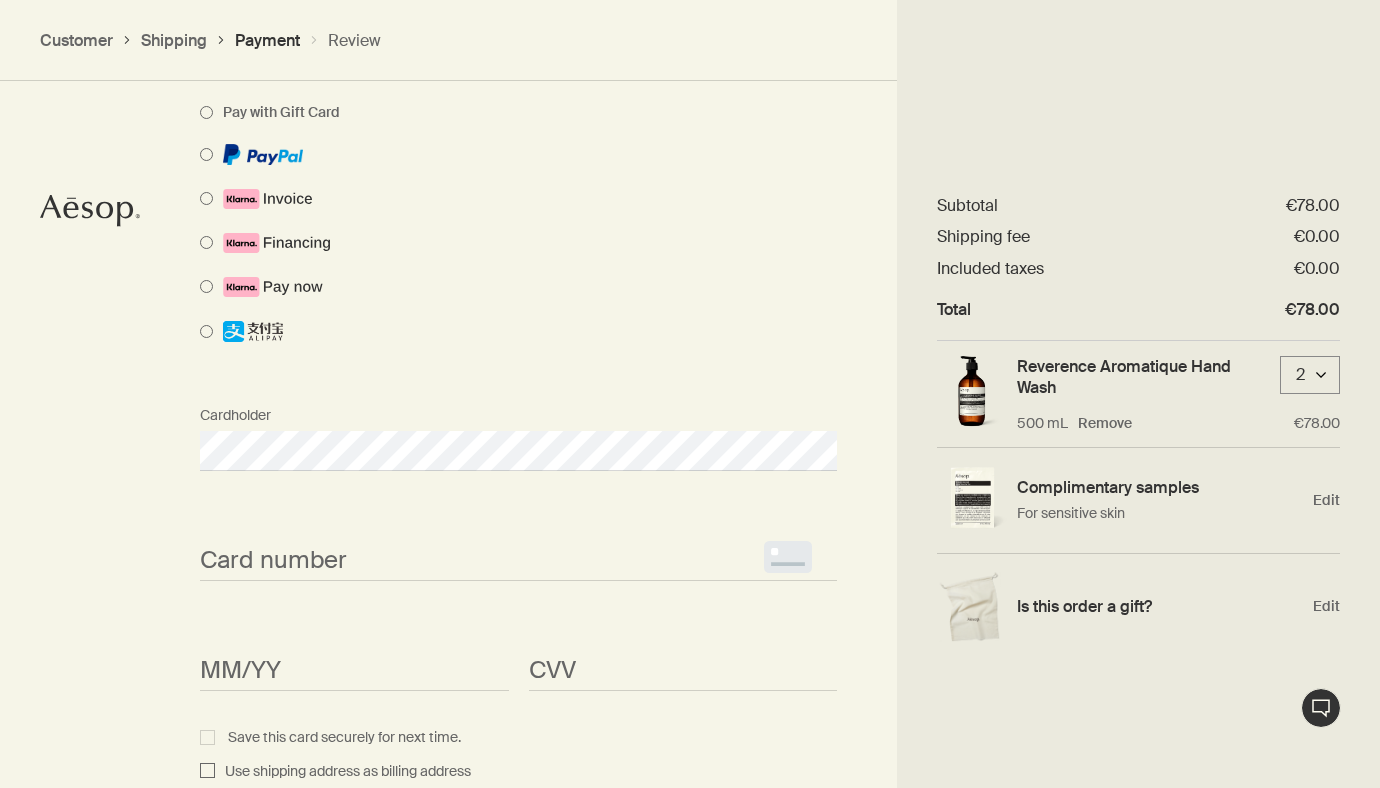 scroll, scrollTop: 1227, scrollLeft: 0, axis: vertical 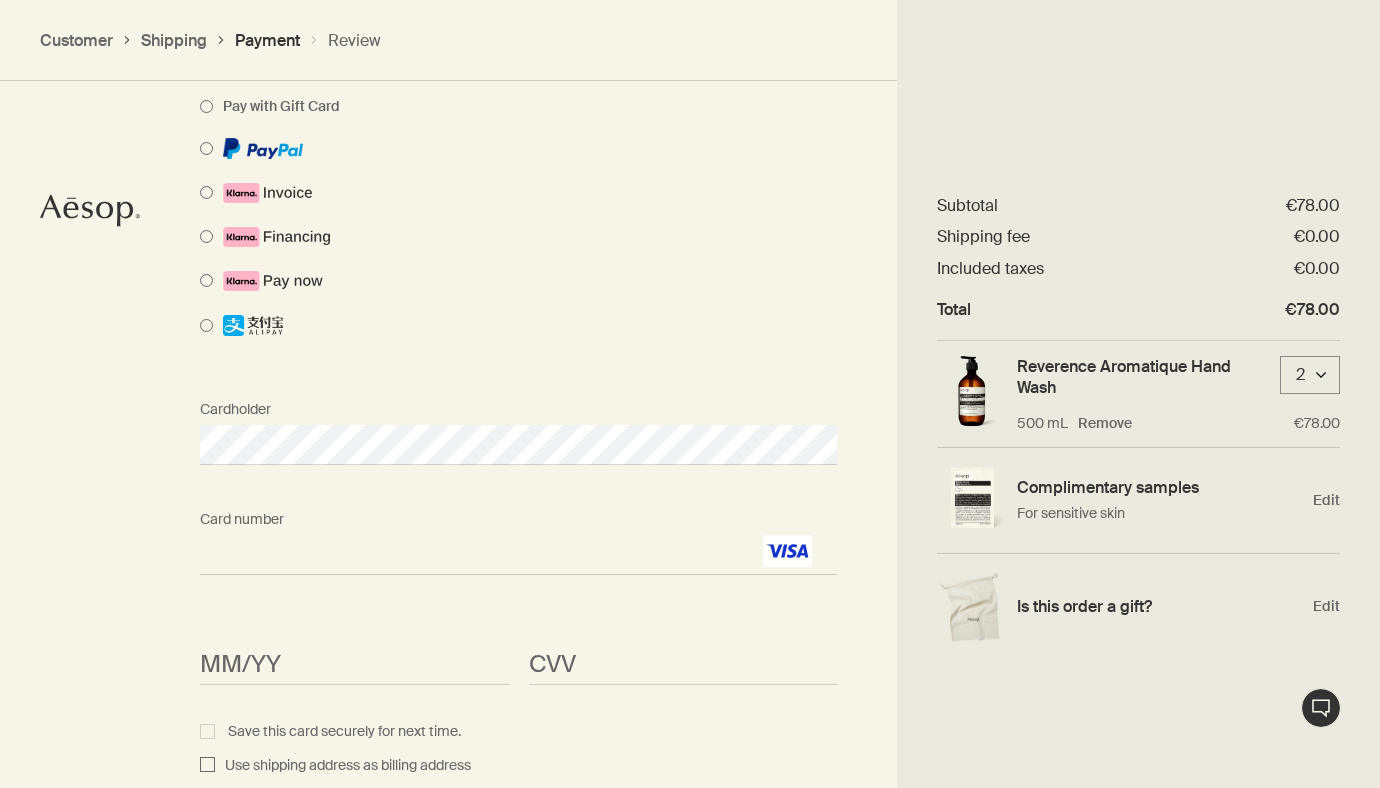 click on "Cardholder" at bounding box center (518, 445) 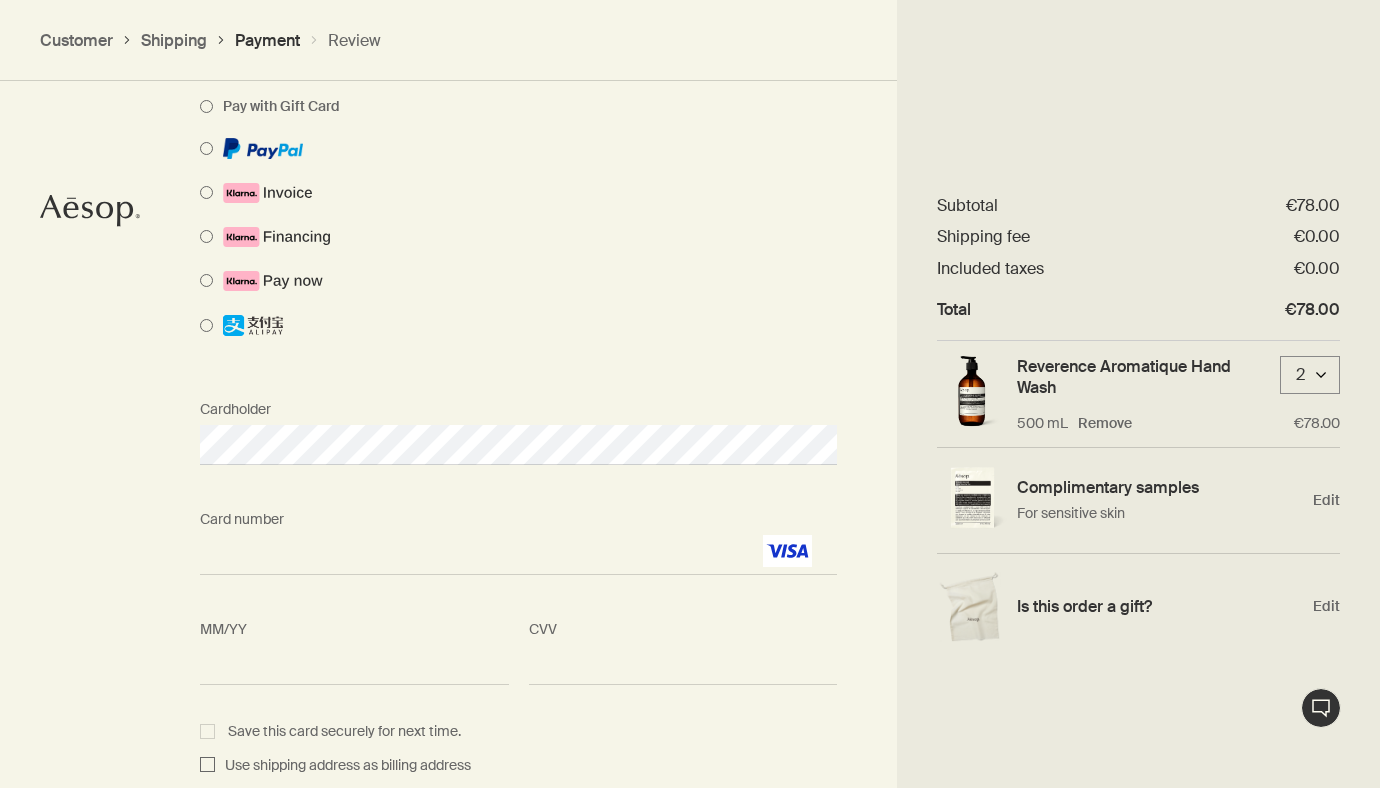 click on "MM/YY <p>Your browser does not support iframes.</p> CVV <p>Your browser does not support iframes.</p>" at bounding box center (518, 665) 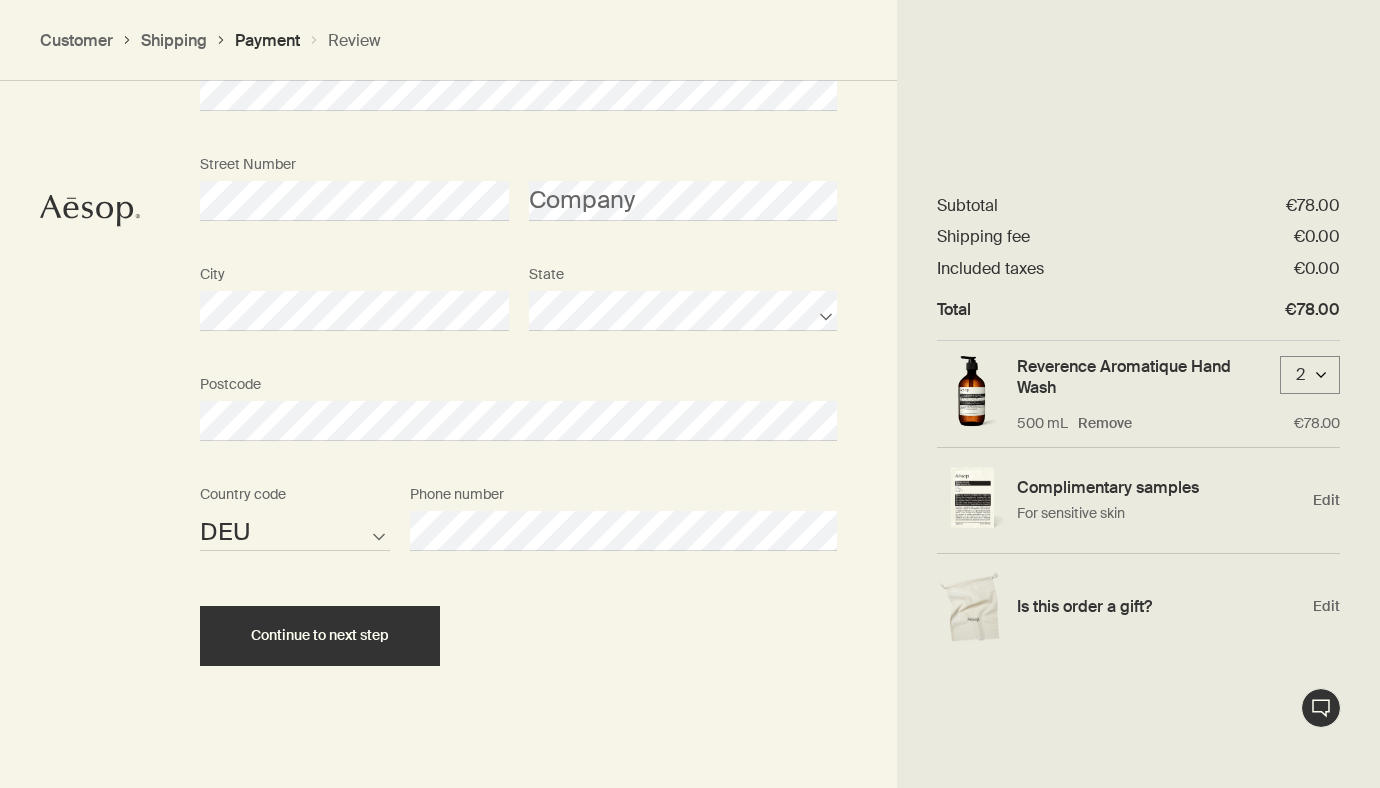 scroll, scrollTop: 2104, scrollLeft: 0, axis: vertical 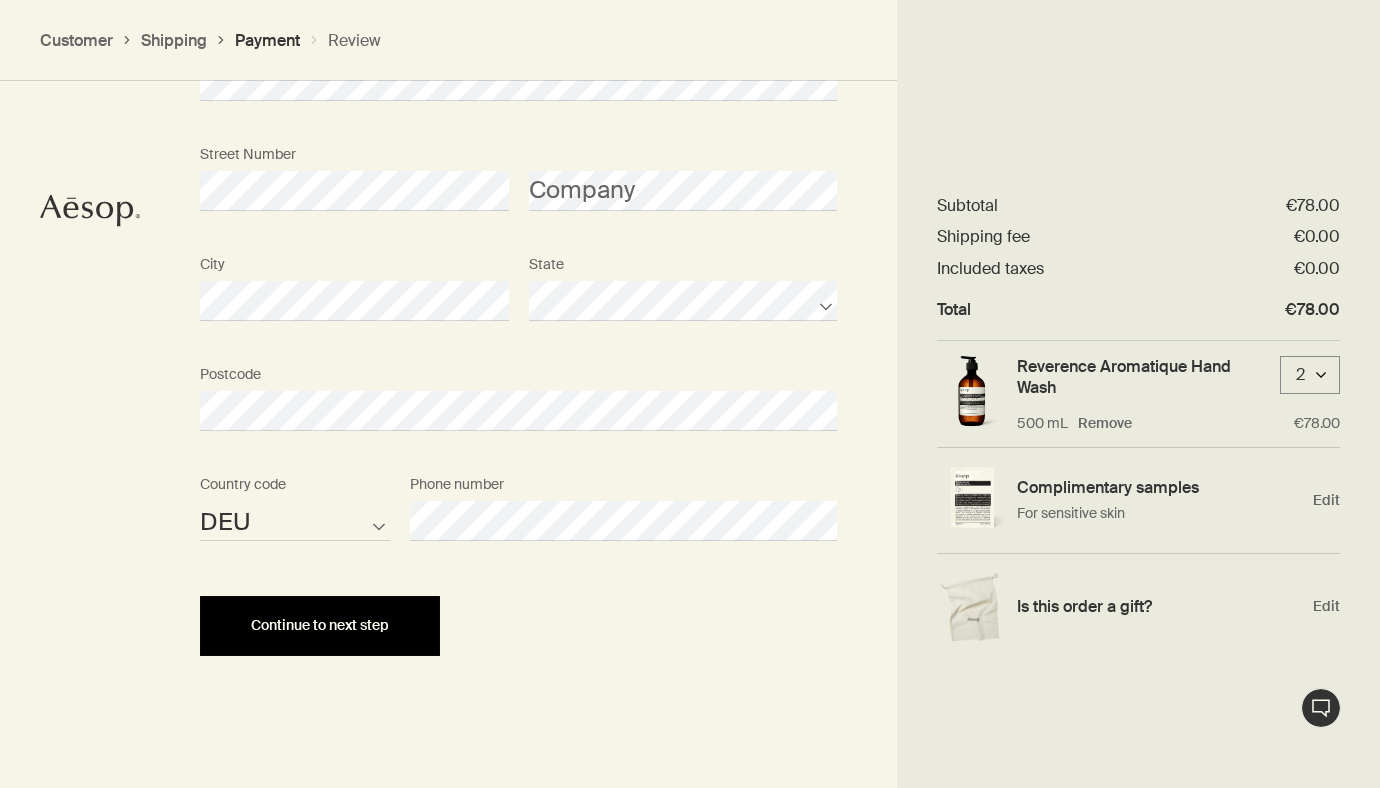 click on "Continue to next step" at bounding box center (320, 625) 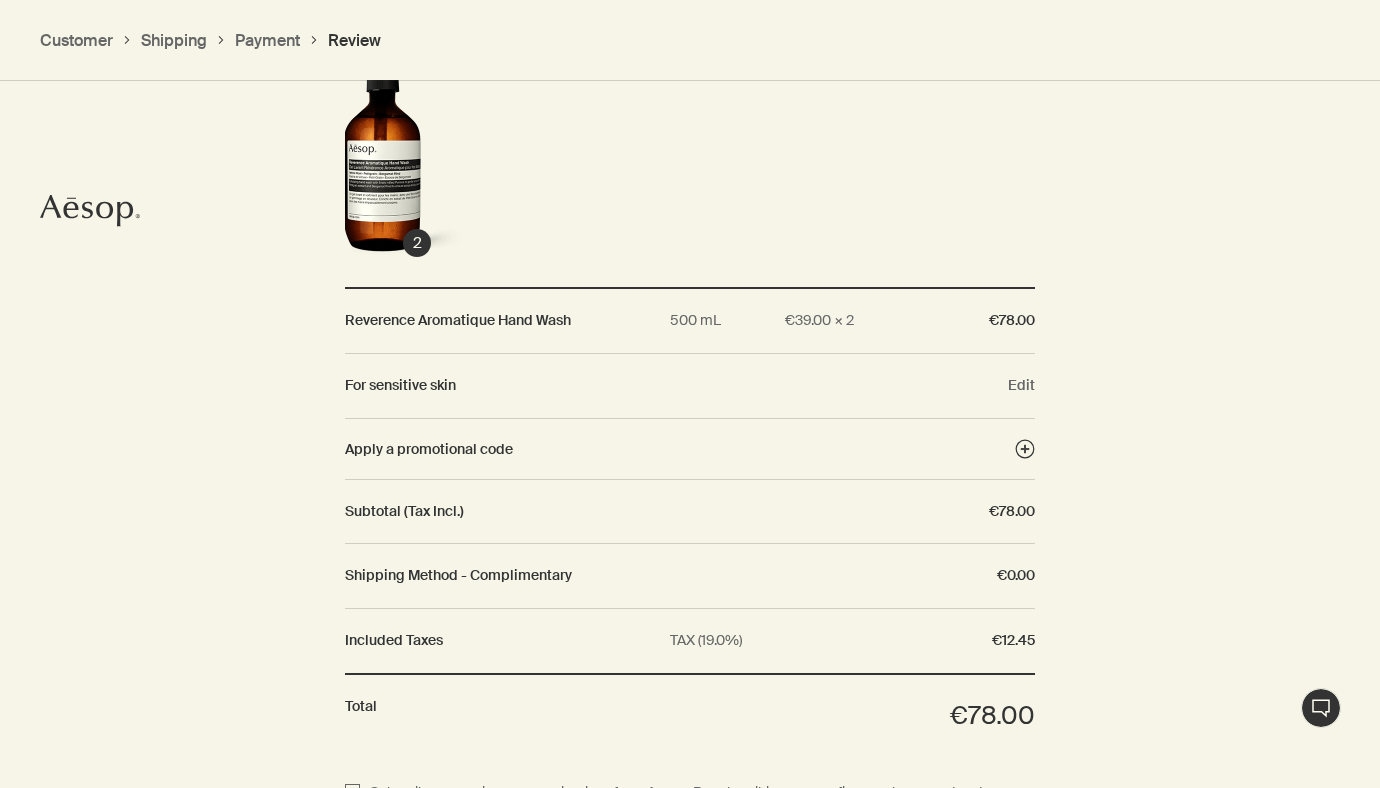 scroll, scrollTop: 1606, scrollLeft: 0, axis: vertical 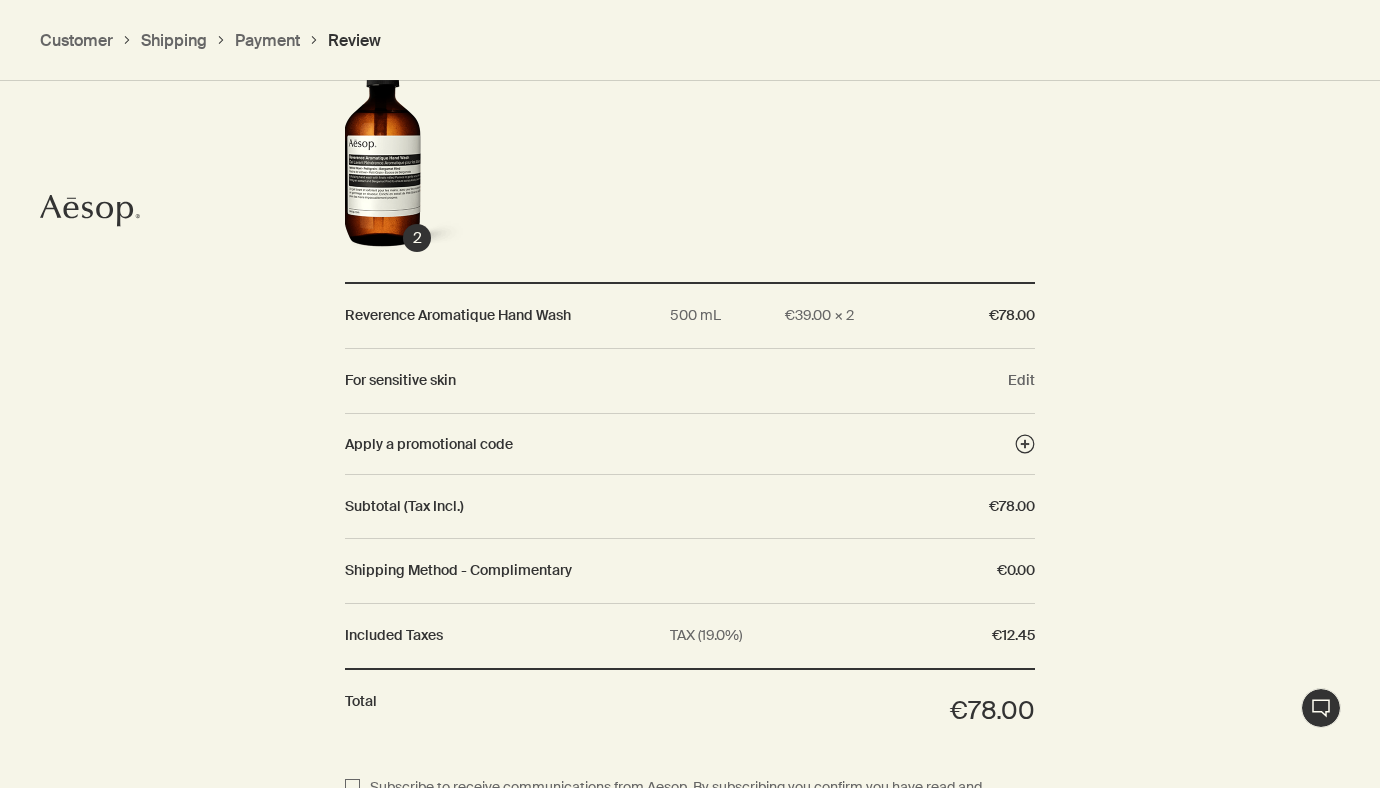 click on "Review your order Edit Reverence Aromatique Hand Wash 500 mL  €78.00   ×   2 €78.00 For sensitive skin  Edit Apply a promotional code Subtotal (Tax Incl.) €78.00 Shipping Method - Complimentary €0.00 Included Taxes TAX (19.0%) €12.45 Total €78.00" at bounding box center (690, 300) 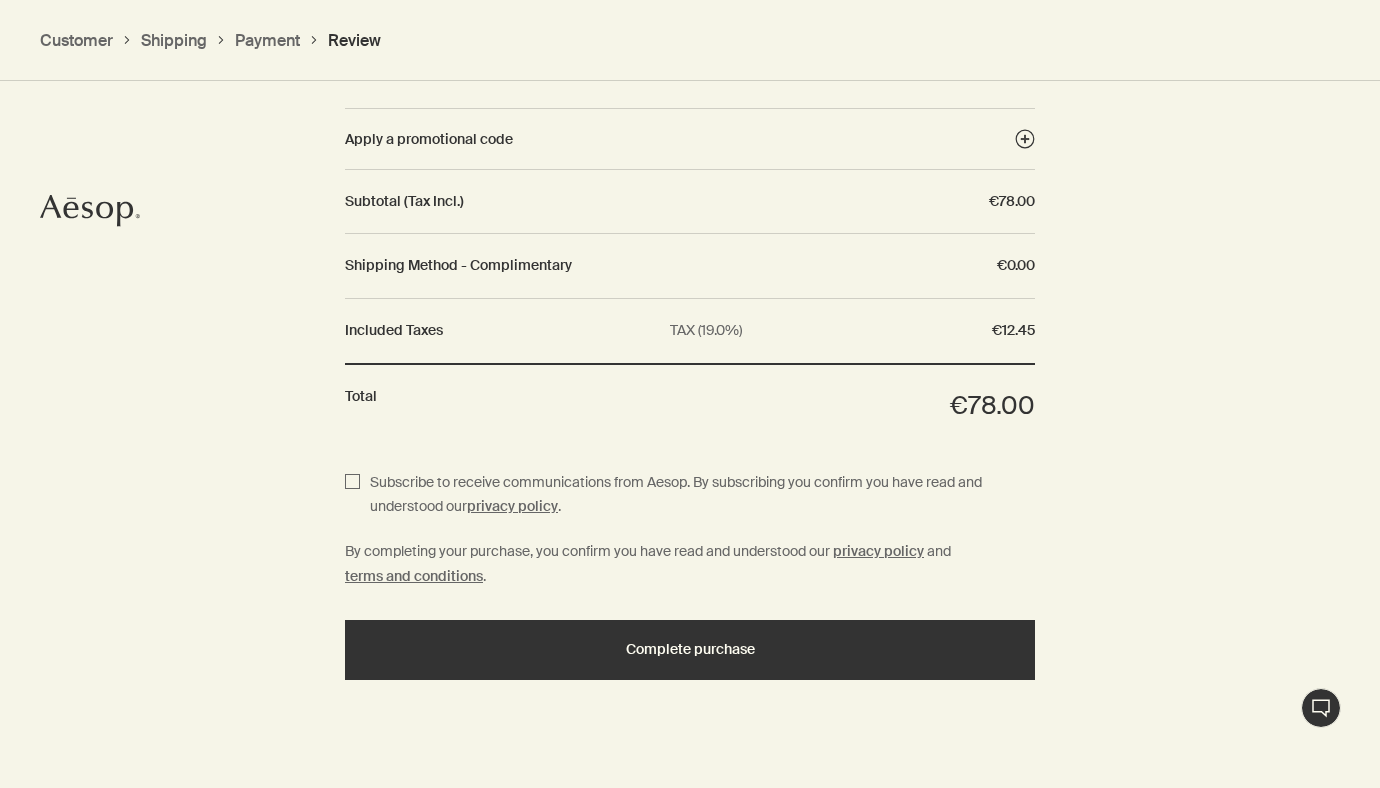 scroll, scrollTop: 1935, scrollLeft: 0, axis: vertical 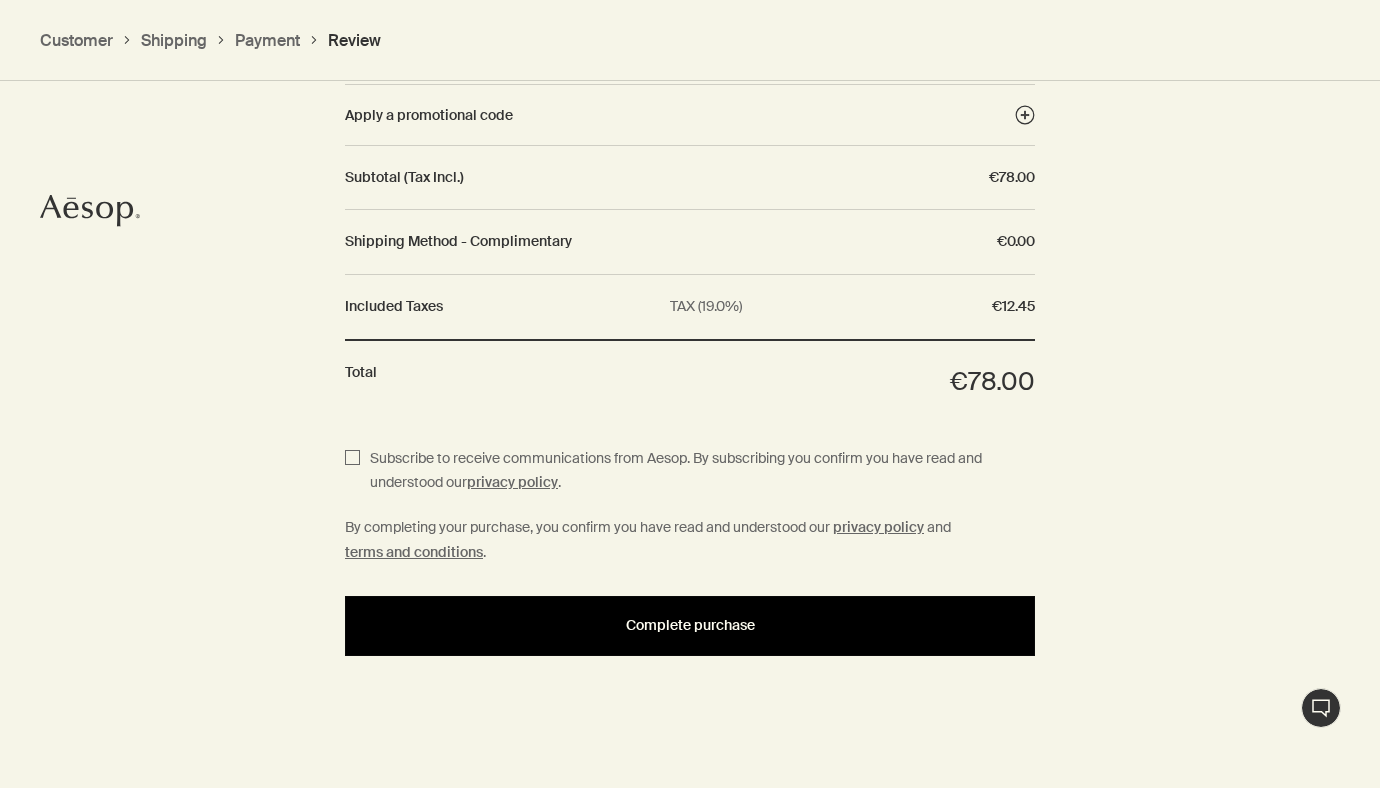 click on "Complete purchase" at bounding box center (690, 625) 